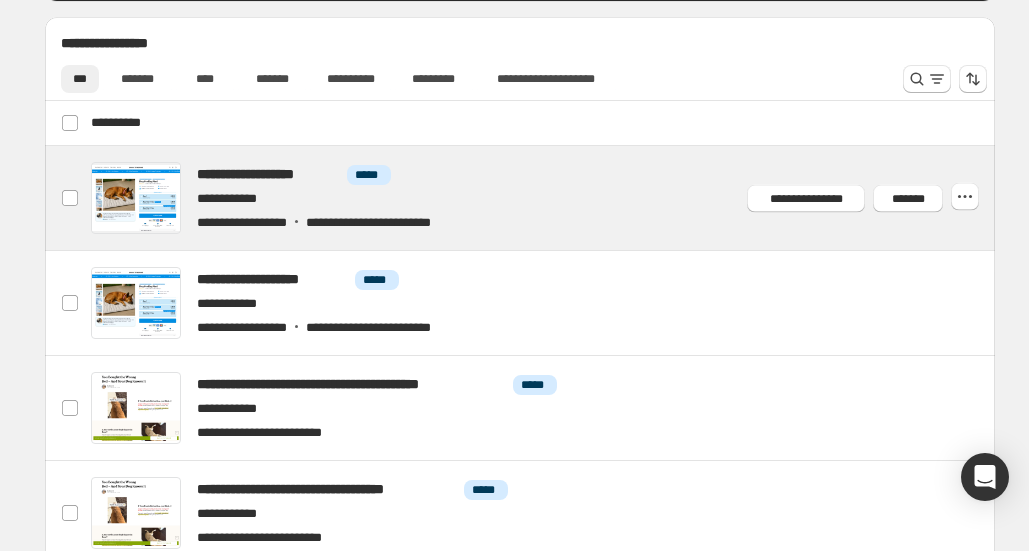 scroll, scrollTop: 564, scrollLeft: 0, axis: vertical 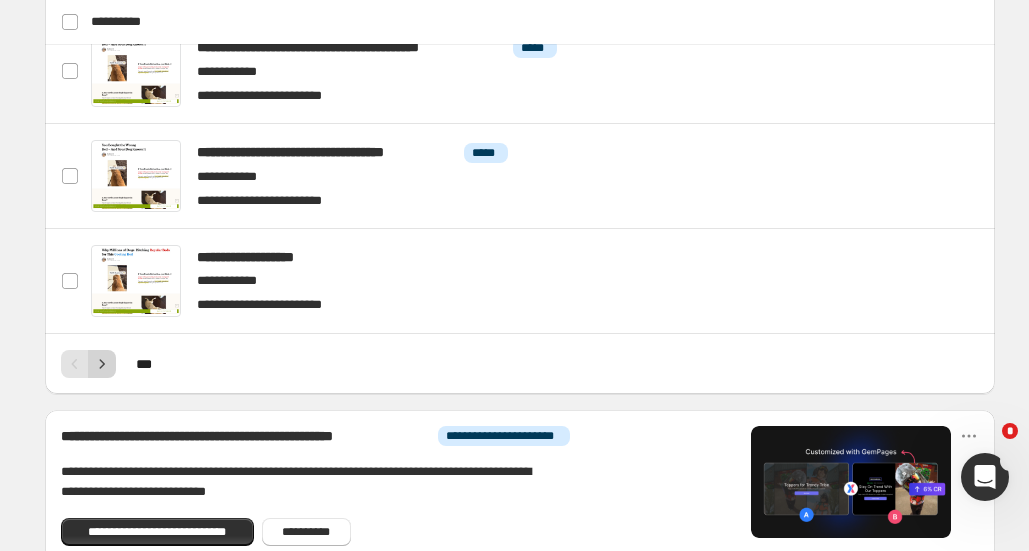 click 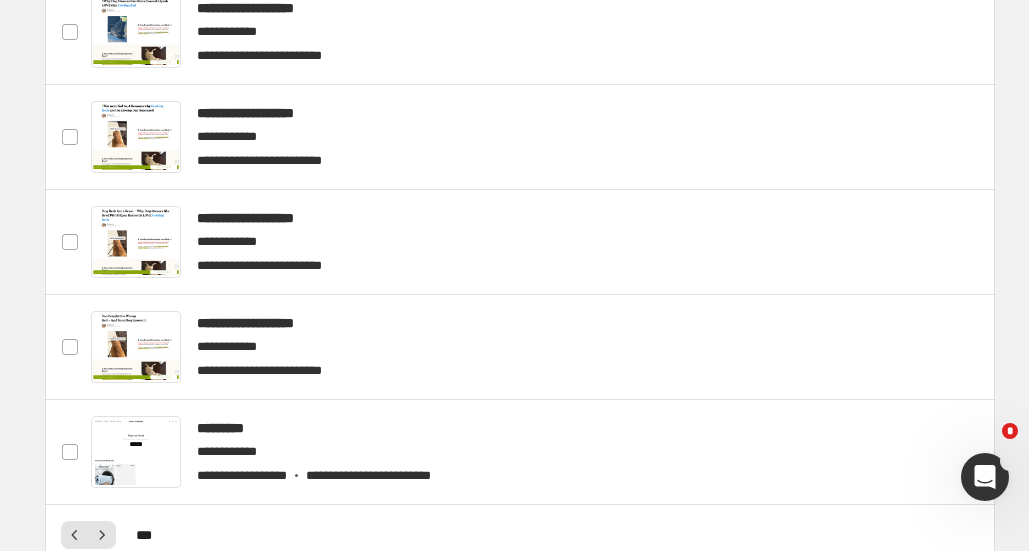 scroll, scrollTop: 1000, scrollLeft: 0, axis: vertical 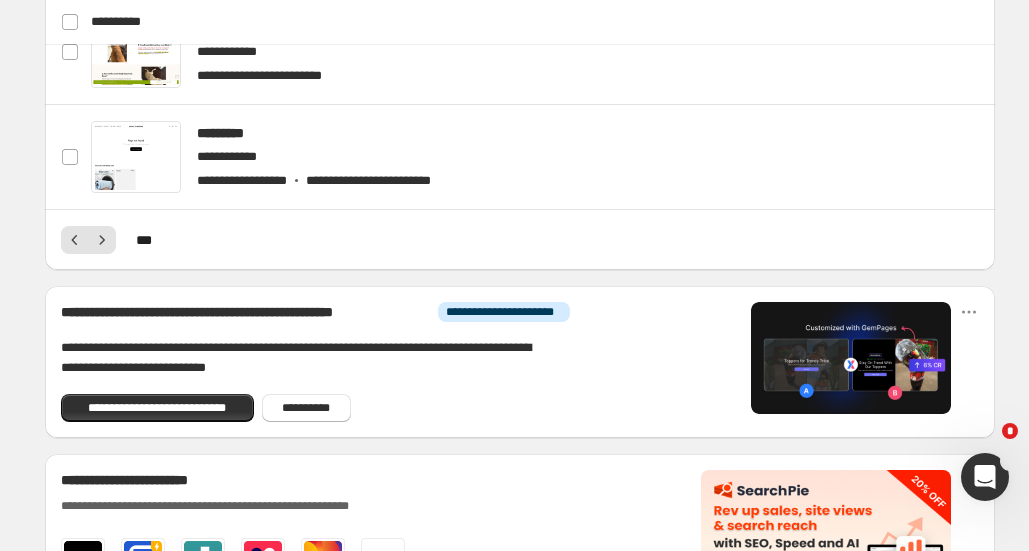 click 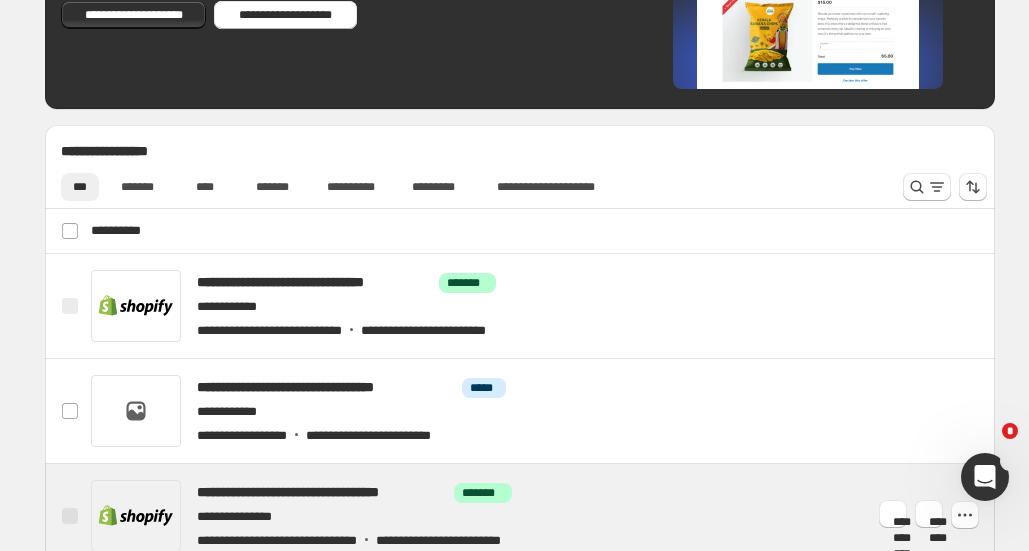 scroll, scrollTop: 420, scrollLeft: 0, axis: vertical 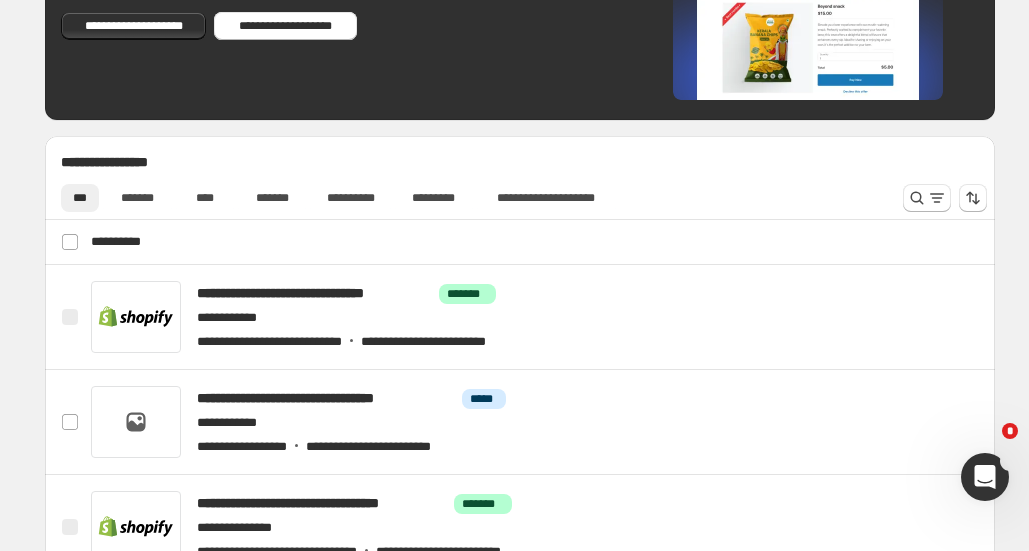 click 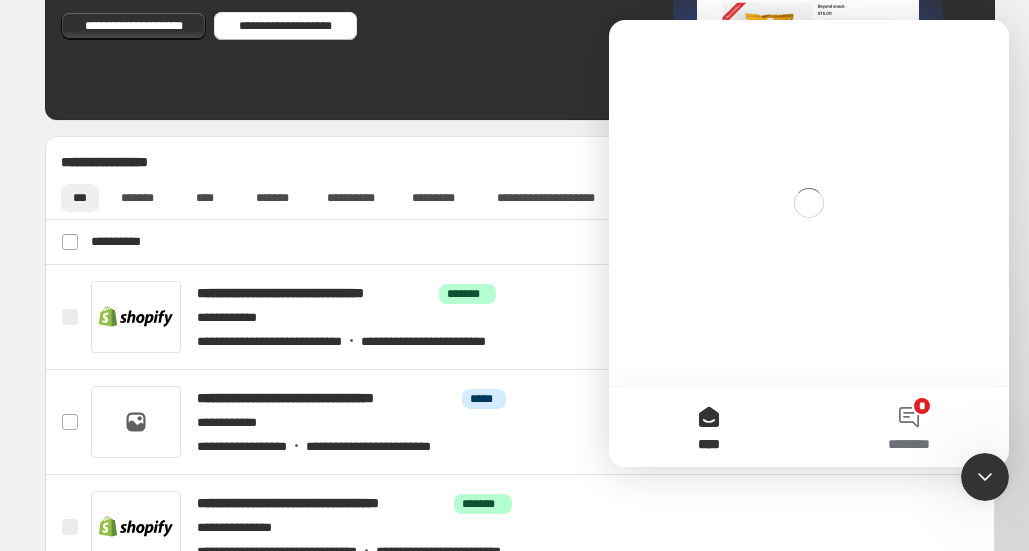 scroll, scrollTop: 0, scrollLeft: 0, axis: both 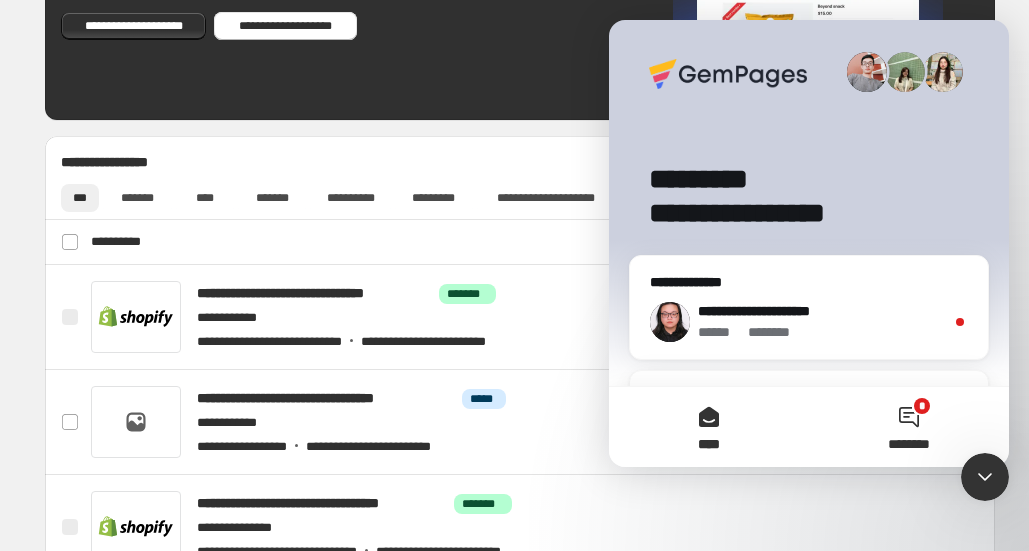 click on "* ********" at bounding box center [909, 427] 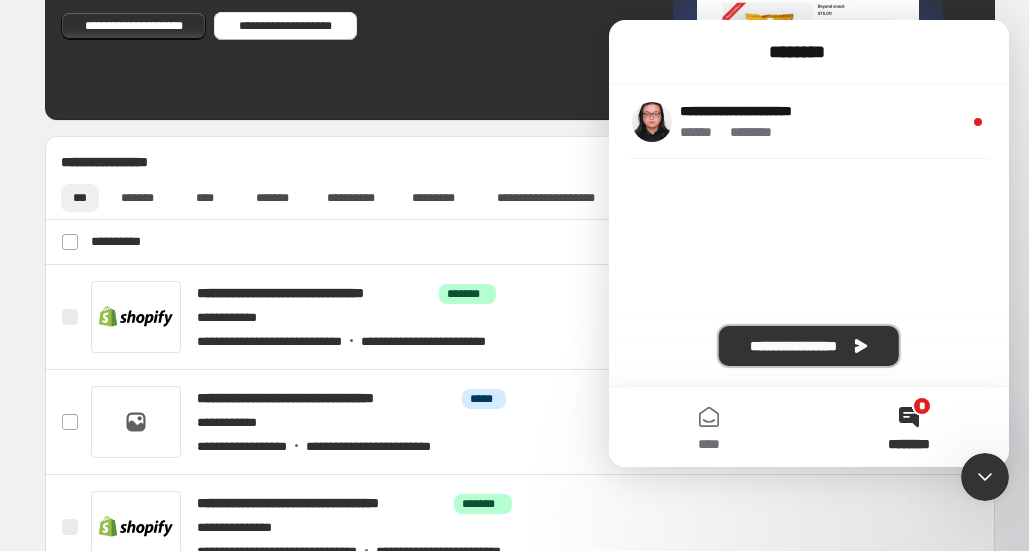 click on "**********" at bounding box center [809, 346] 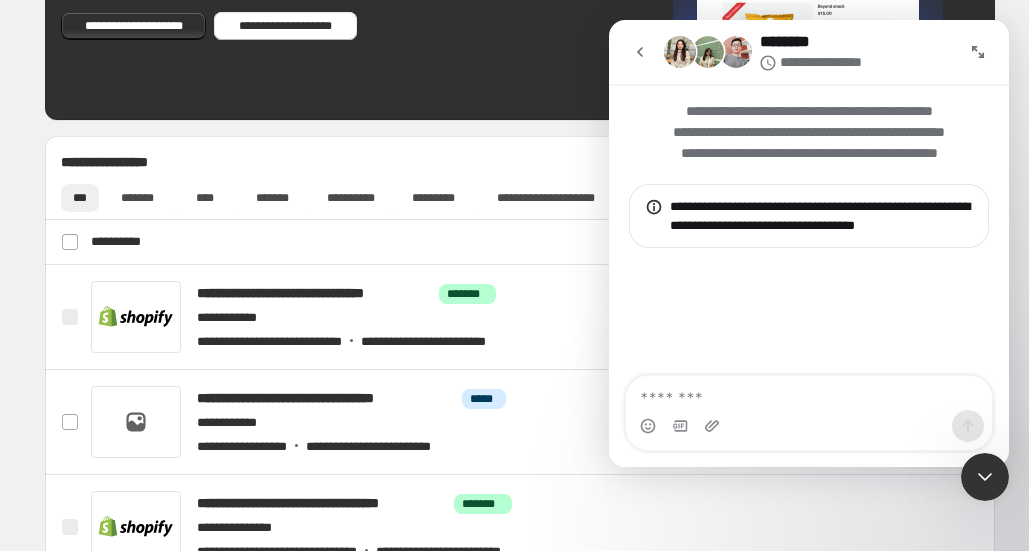 click at bounding box center (809, 393) 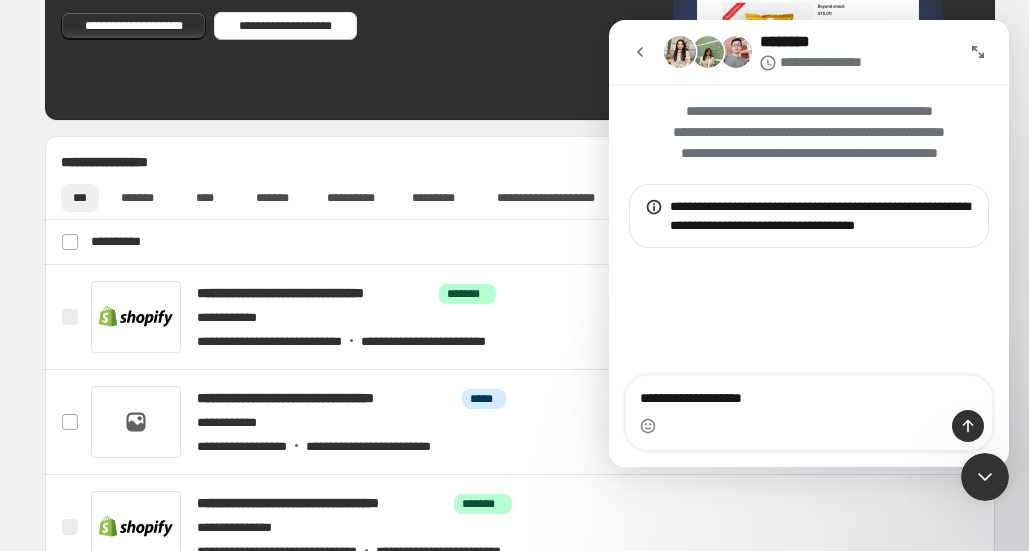 type on "**********" 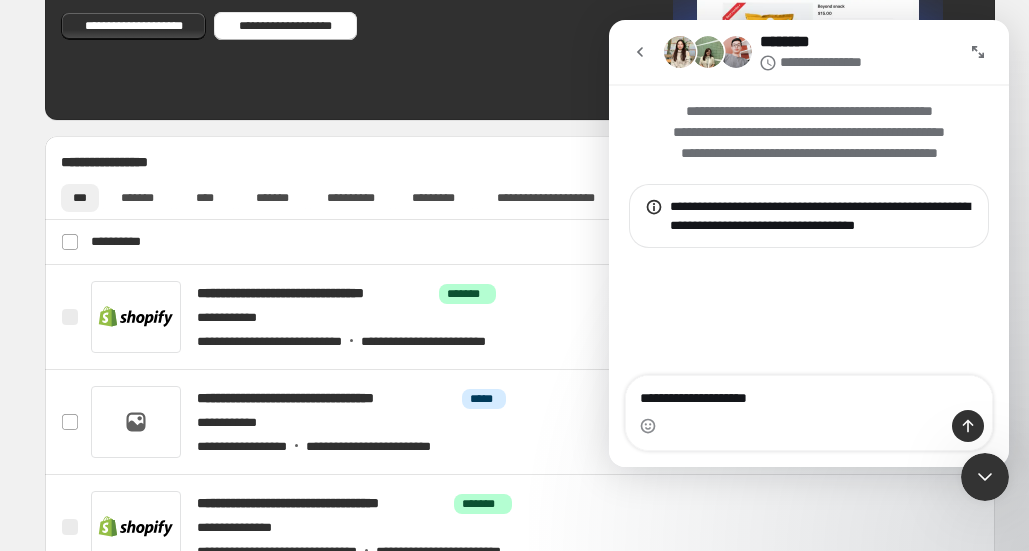 type 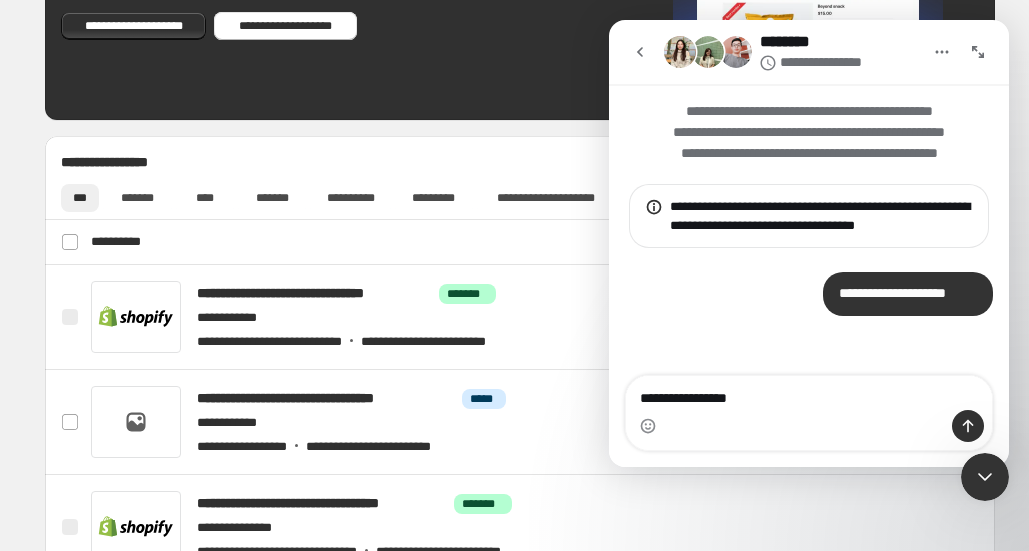 type on "**********" 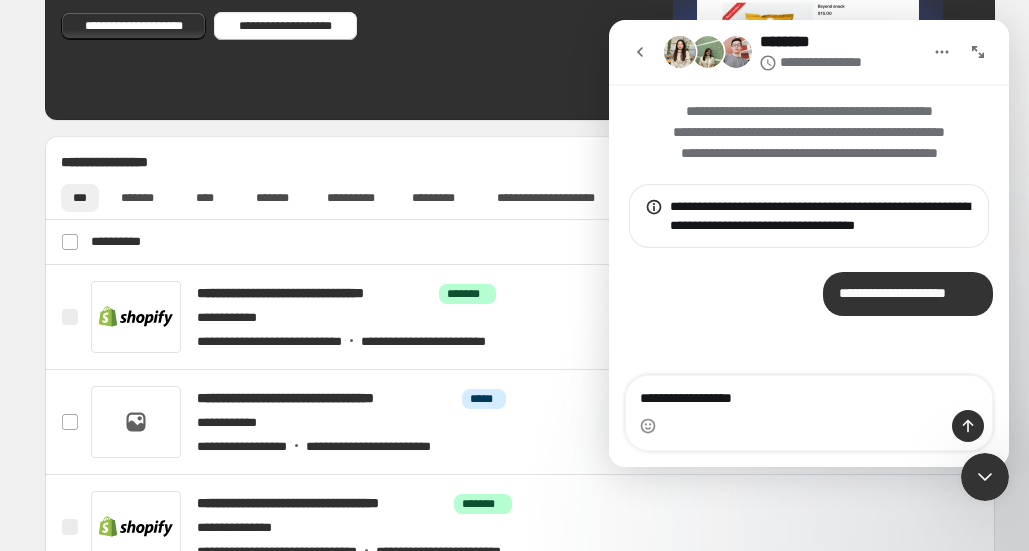 type 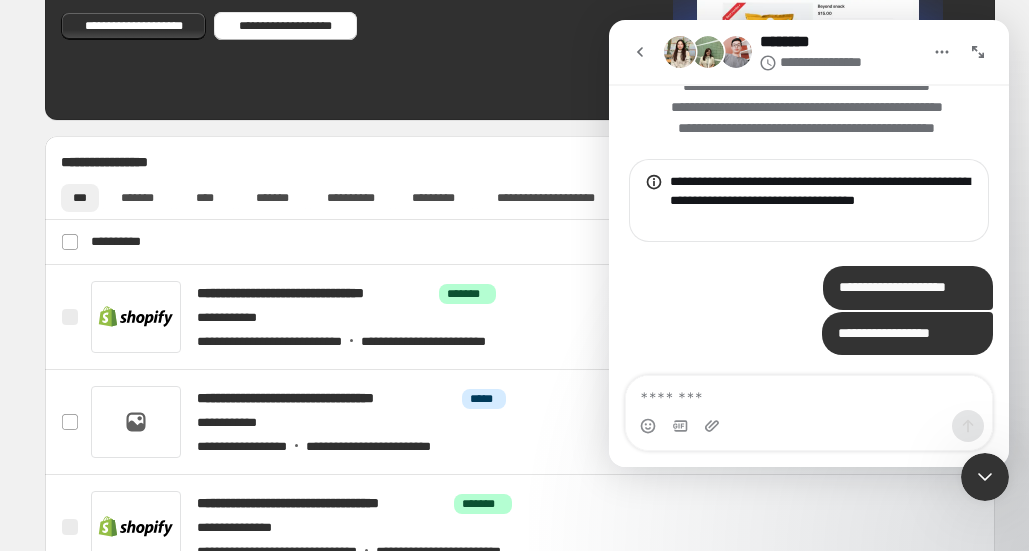 scroll, scrollTop: 26, scrollLeft: 0, axis: vertical 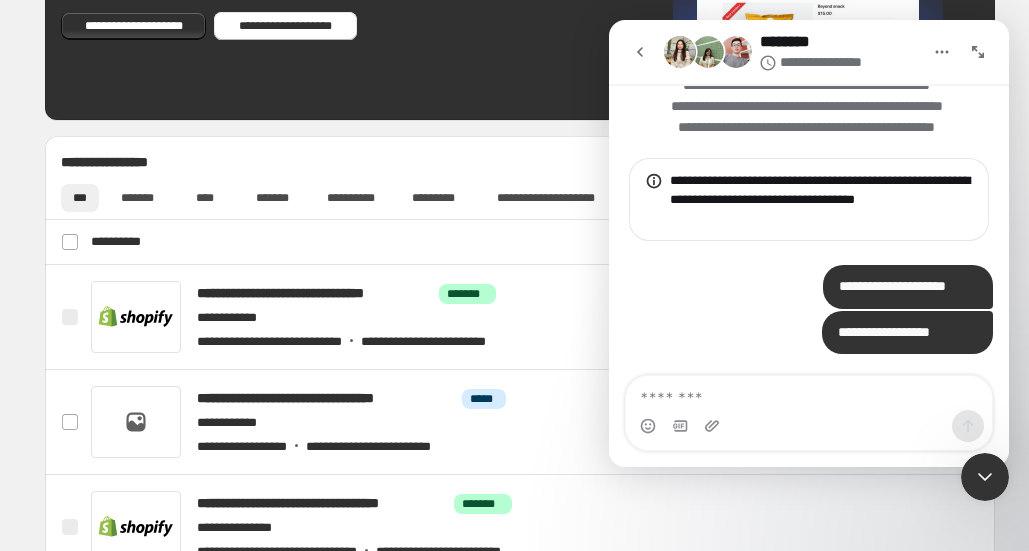 click at bounding box center (985, 477) 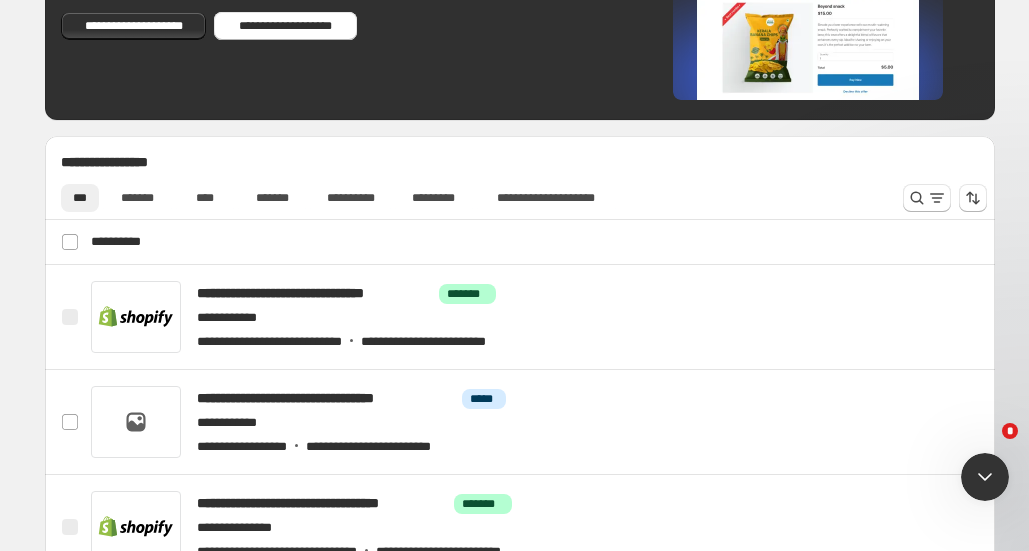 scroll, scrollTop: 0, scrollLeft: 0, axis: both 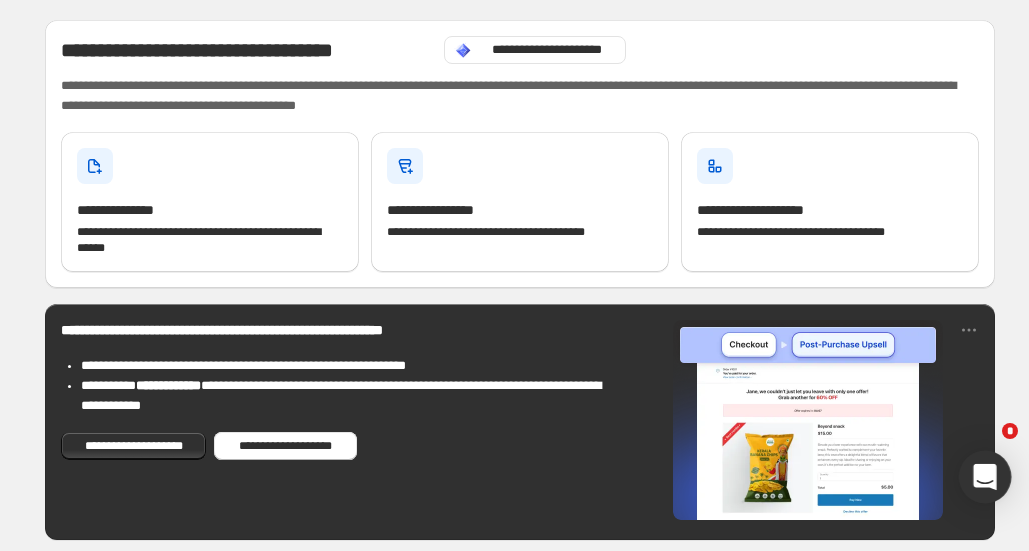click 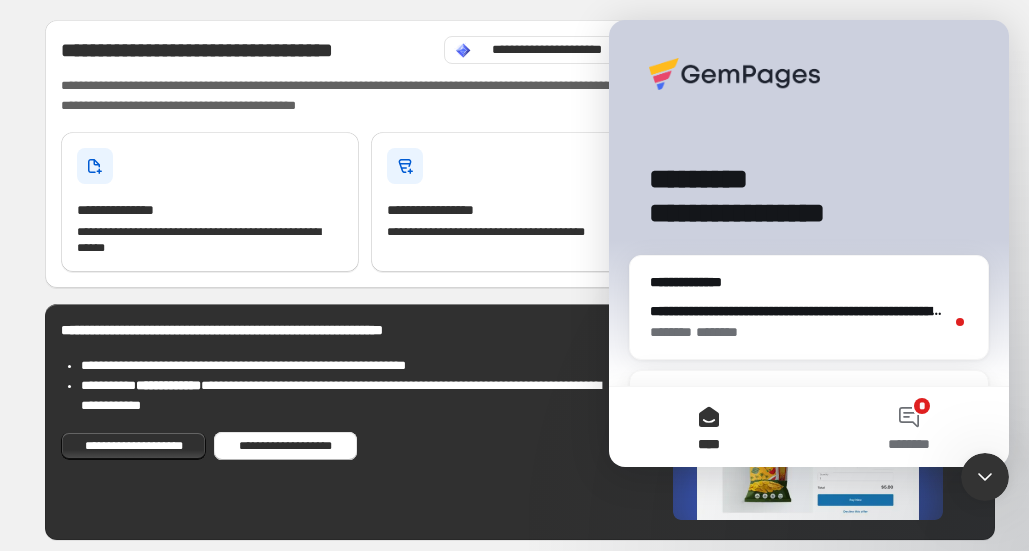 scroll, scrollTop: 0, scrollLeft: 0, axis: both 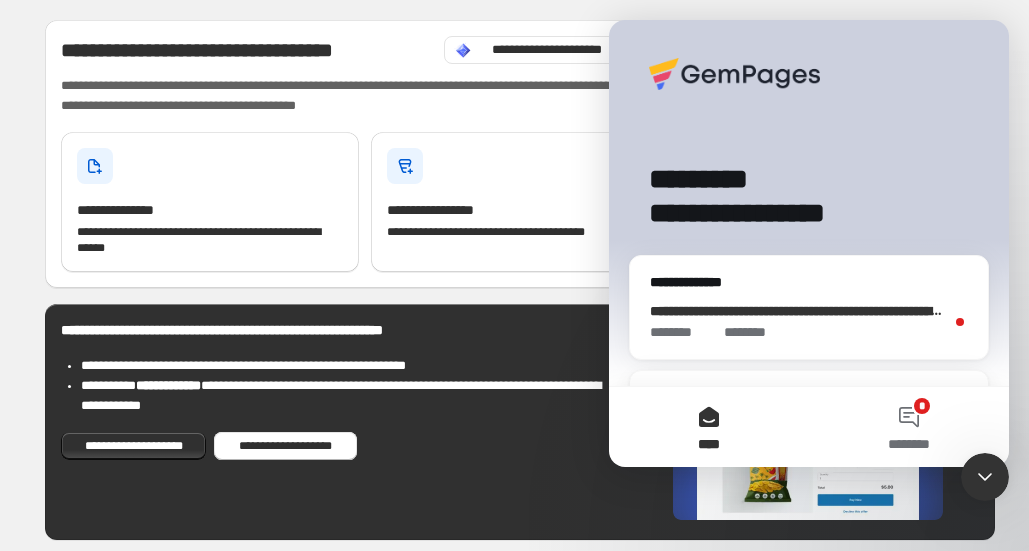 click on "**********" at bounding box center (1183, 311) 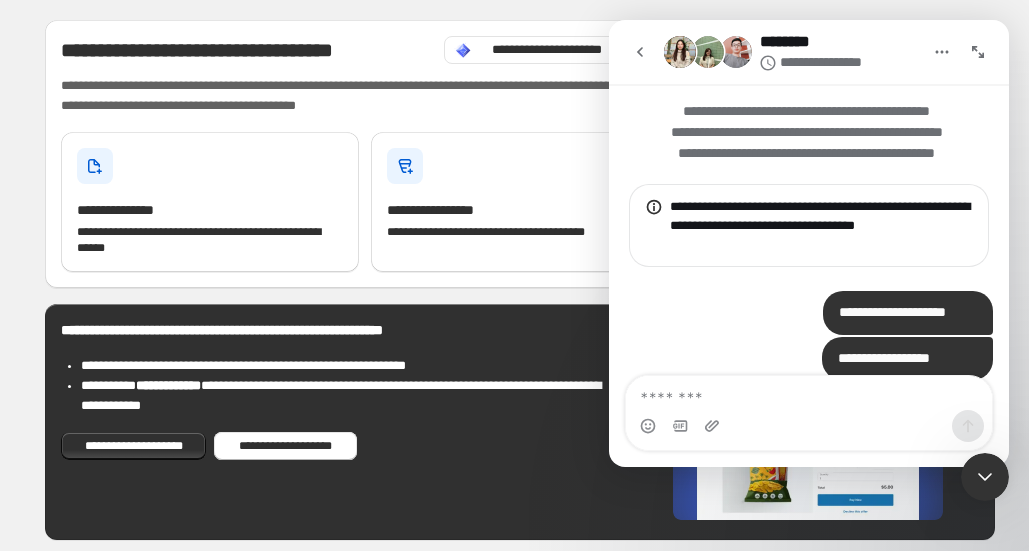 scroll, scrollTop: 168, scrollLeft: 0, axis: vertical 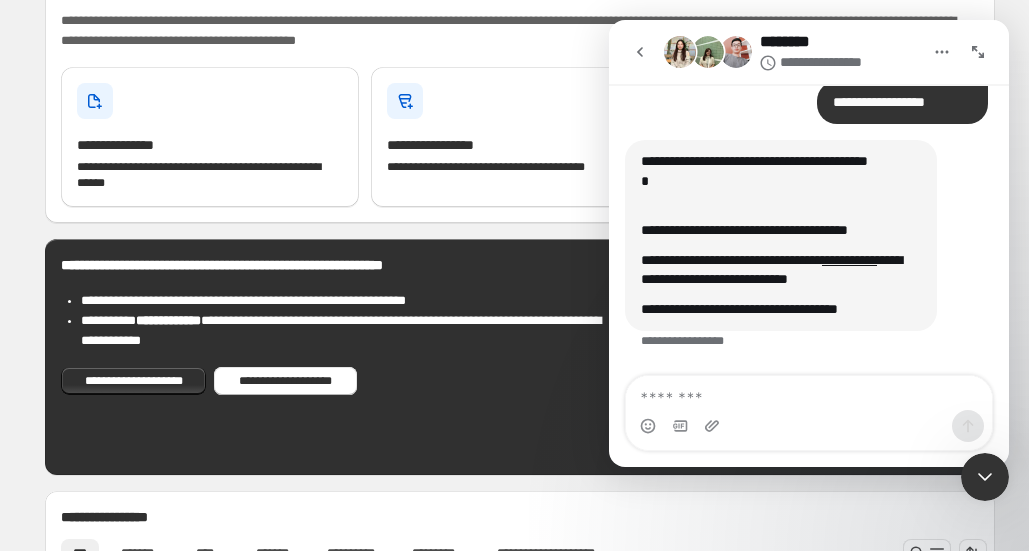 click on "**********" at bounding box center [520, 830] 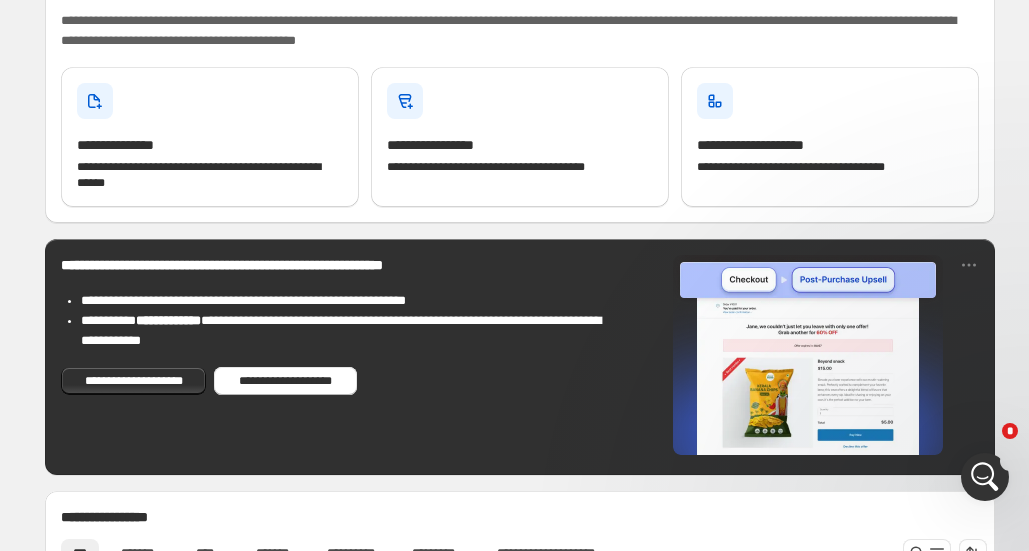 scroll, scrollTop: 0, scrollLeft: 0, axis: both 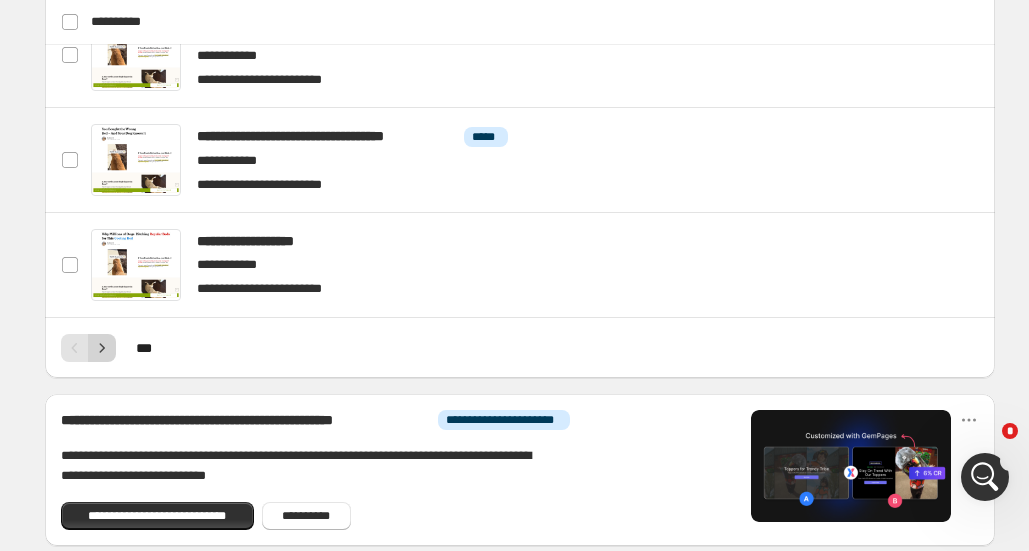 click 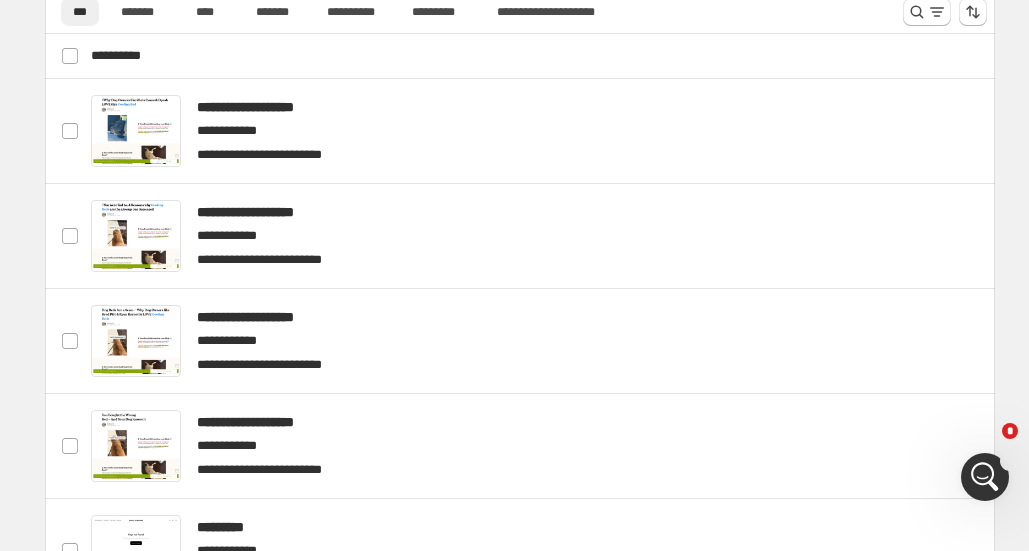 scroll, scrollTop: 1140, scrollLeft: 0, axis: vertical 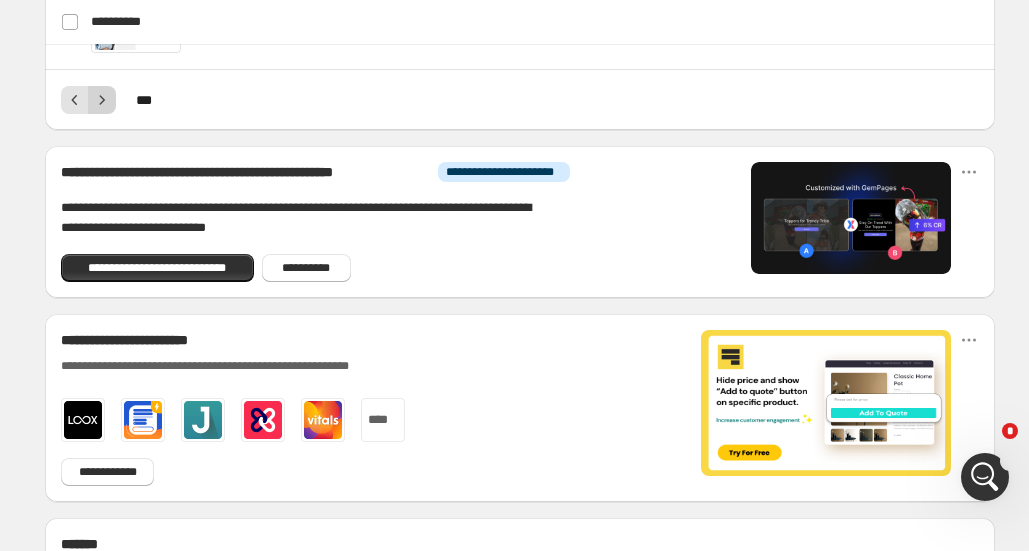 click 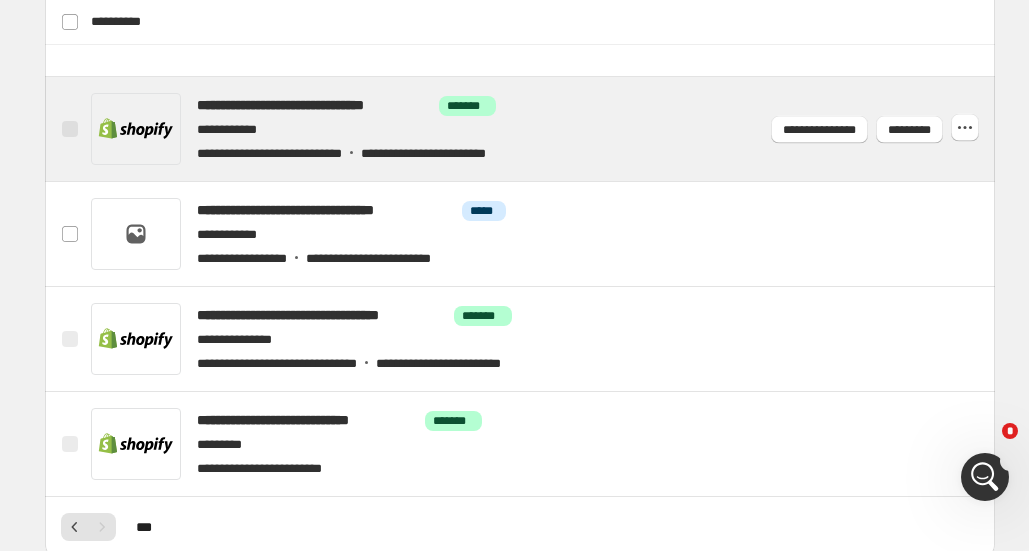 scroll, scrollTop: 556, scrollLeft: 0, axis: vertical 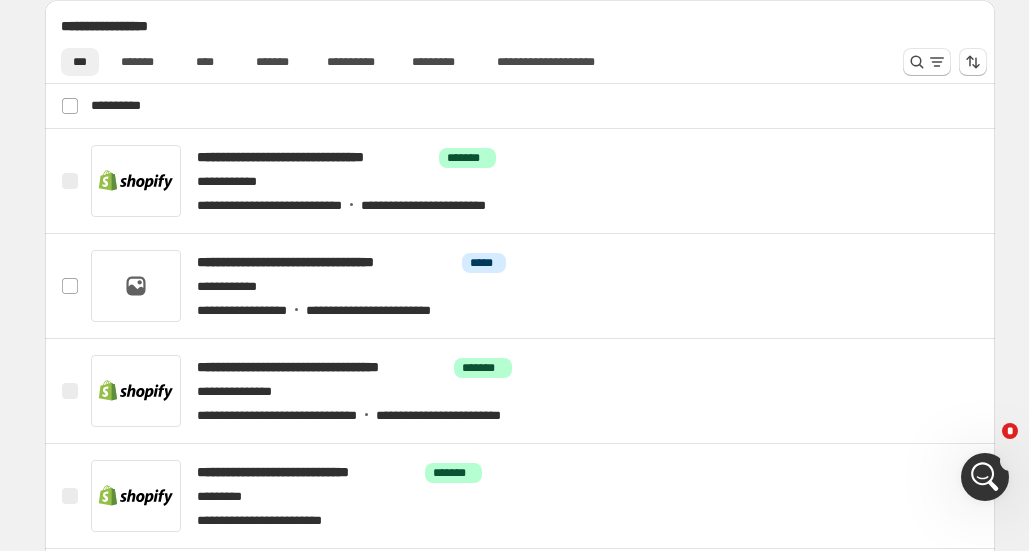 click 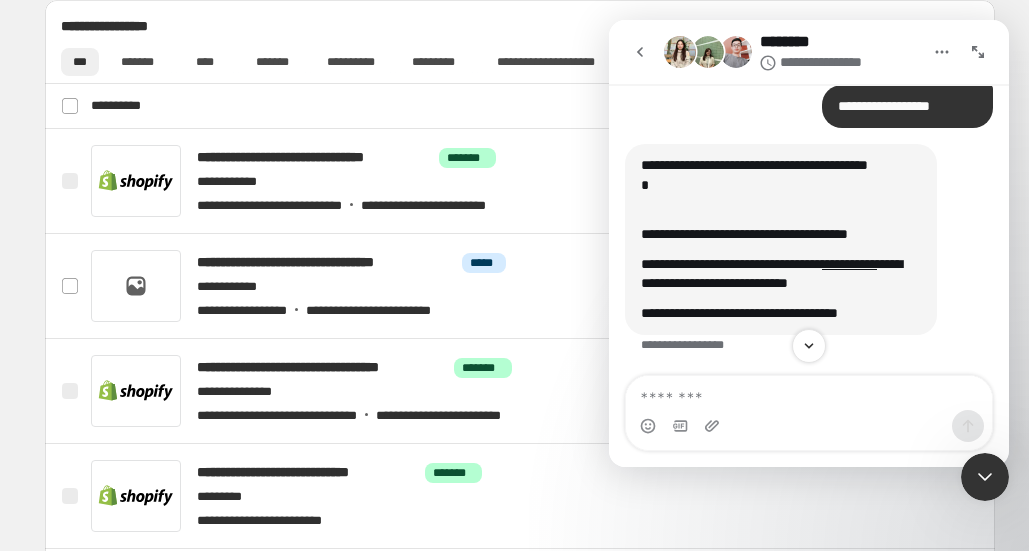 scroll, scrollTop: 253, scrollLeft: 0, axis: vertical 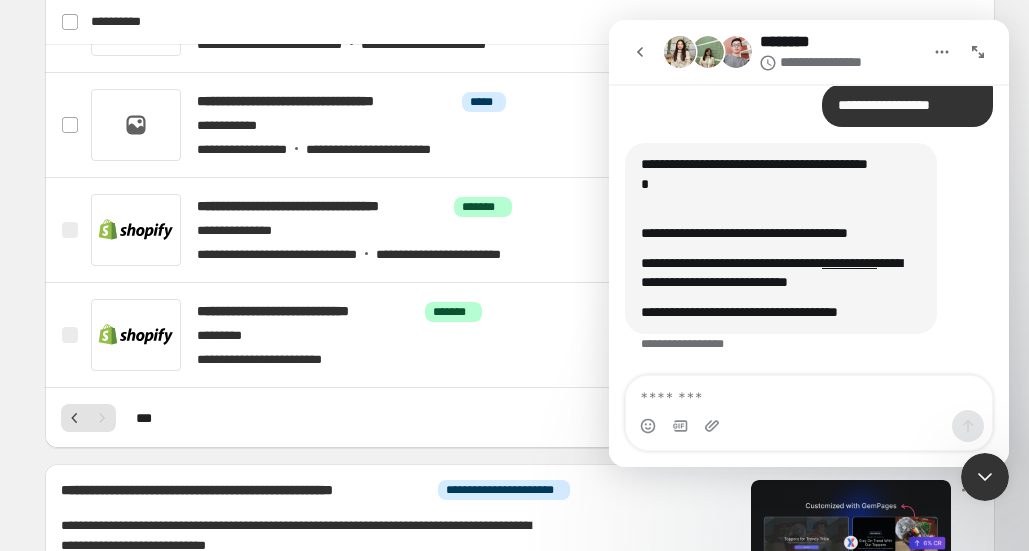 click 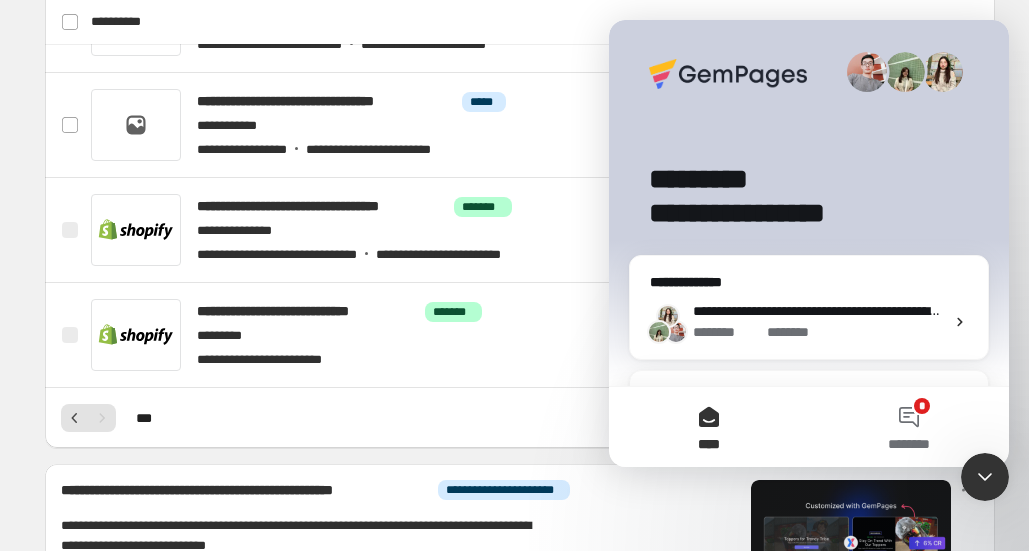 scroll, scrollTop: 0, scrollLeft: 0, axis: both 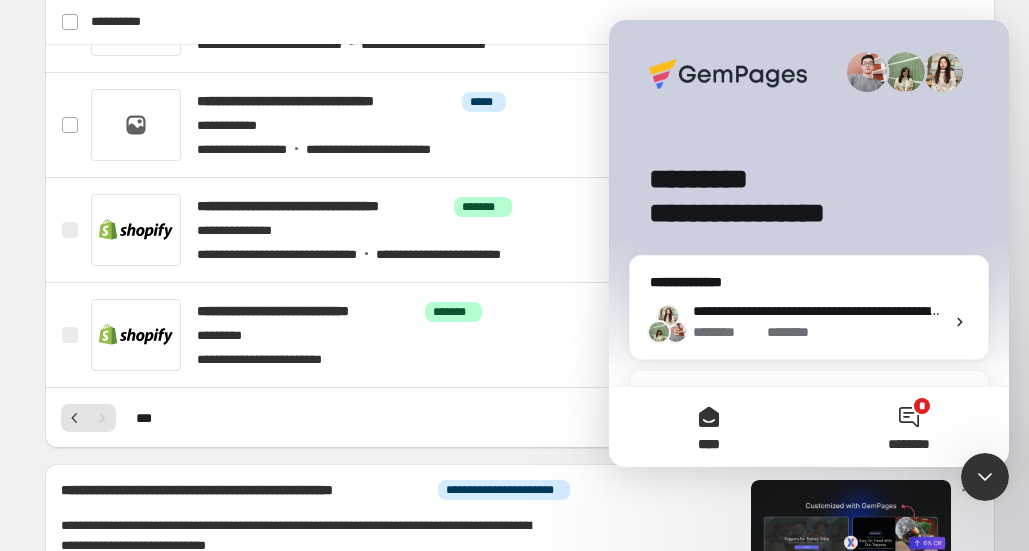 click on "* ********" at bounding box center (909, 427) 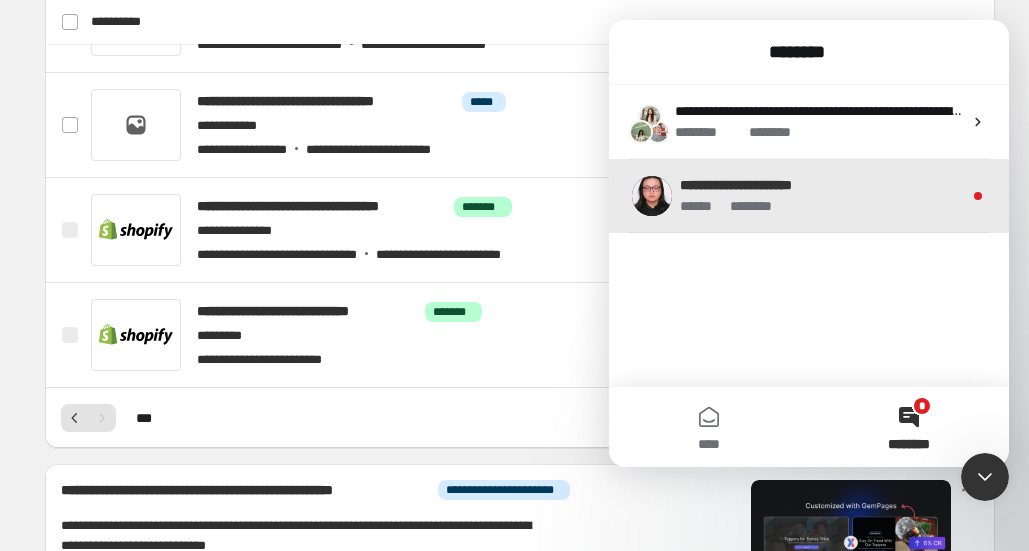 click on "****** * ******" at bounding box center (821, 206) 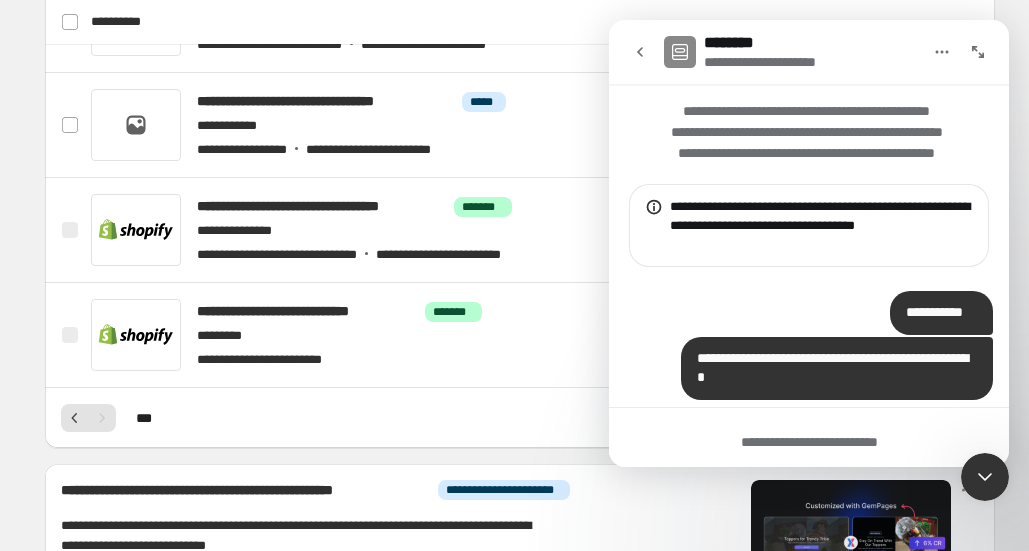 scroll, scrollTop: 200, scrollLeft: 0, axis: vertical 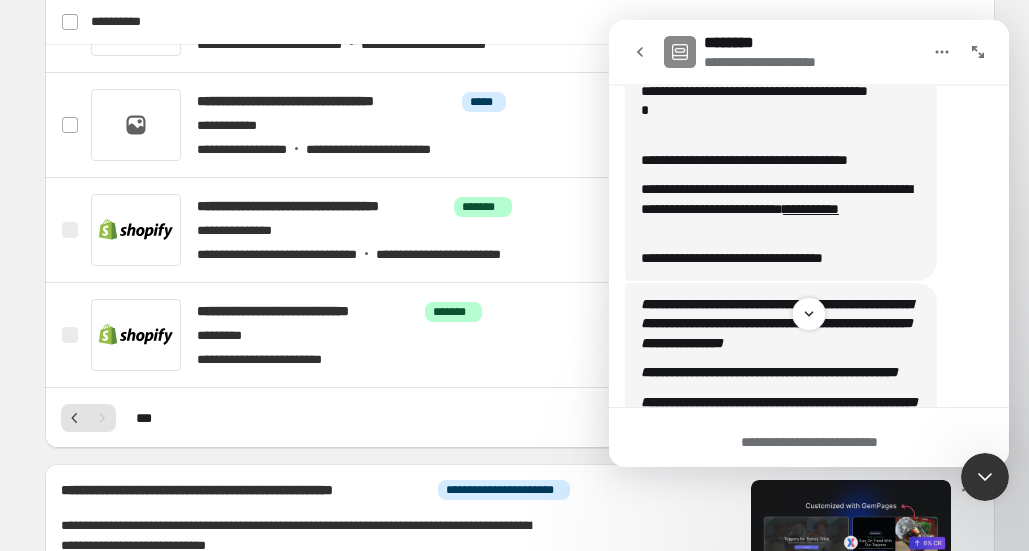 click at bounding box center [640, 52] 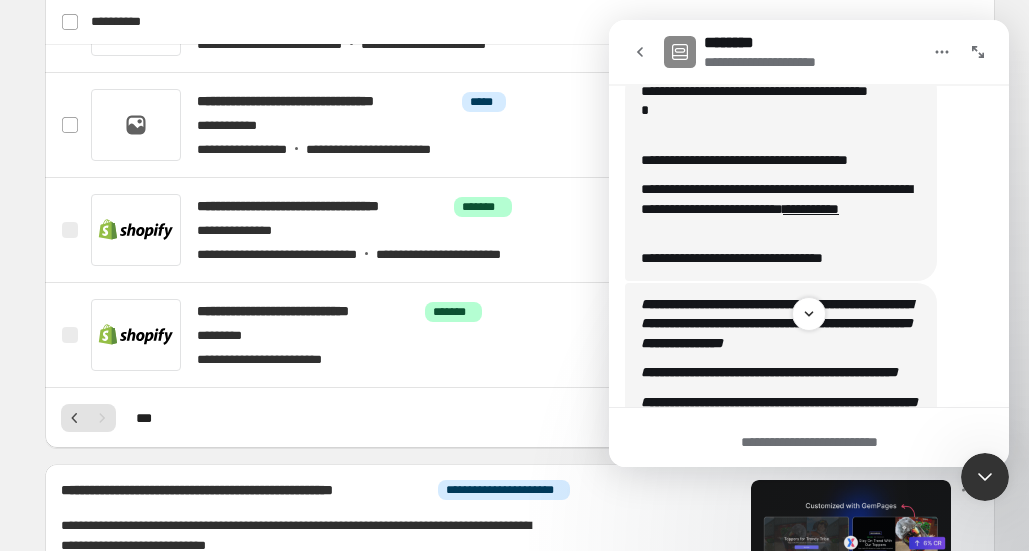 scroll, scrollTop: 0, scrollLeft: 0, axis: both 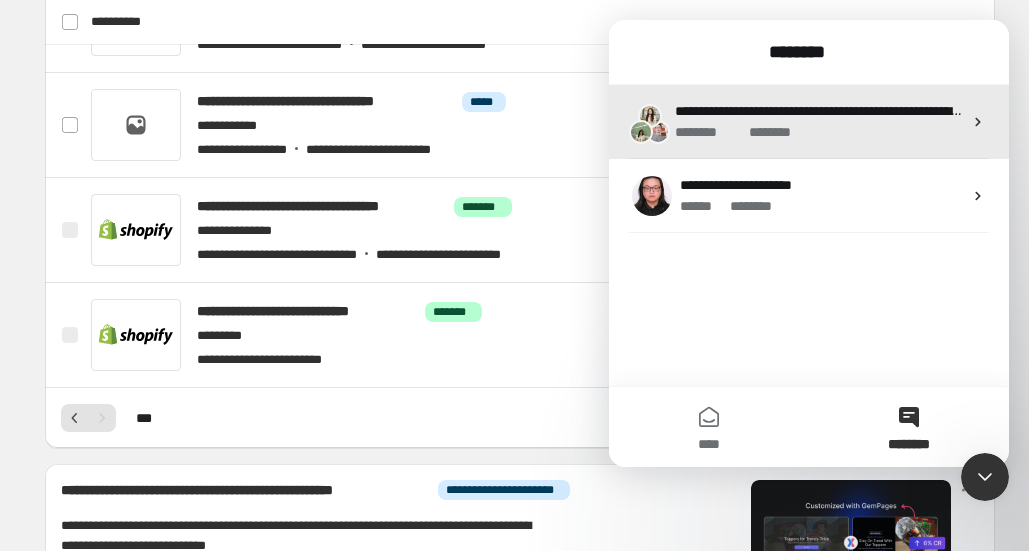 click on "**********" at bounding box center [818, 111] 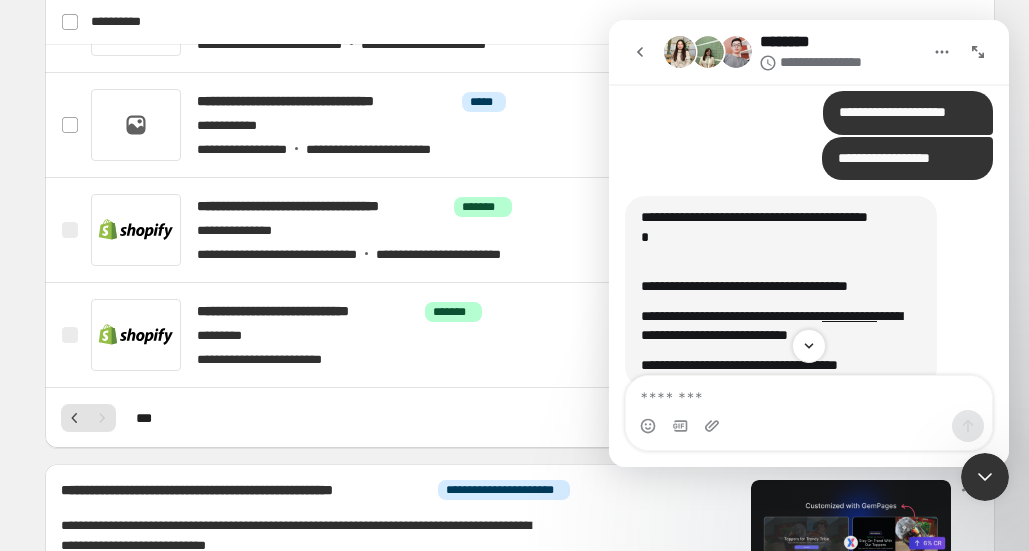 scroll, scrollTop: 253, scrollLeft: 0, axis: vertical 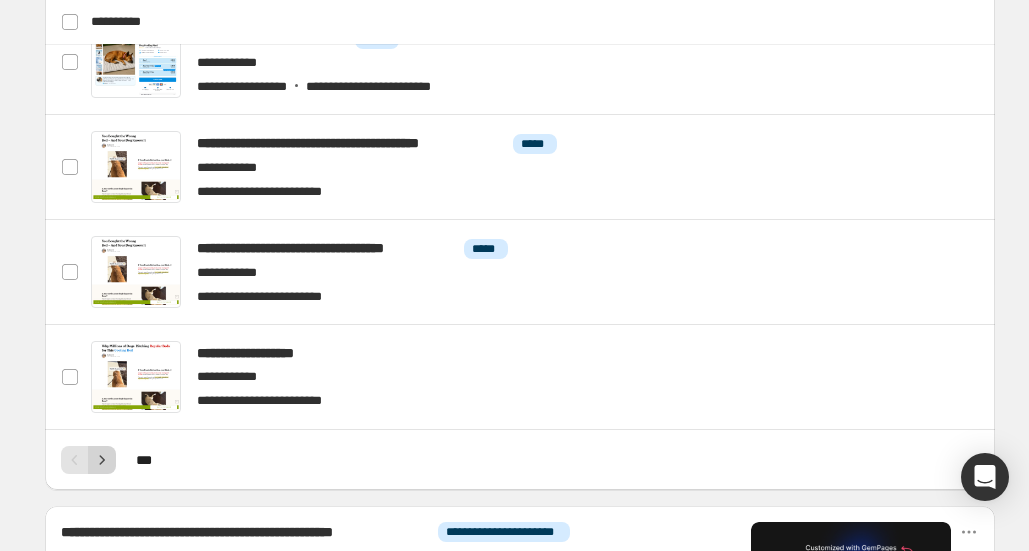 click 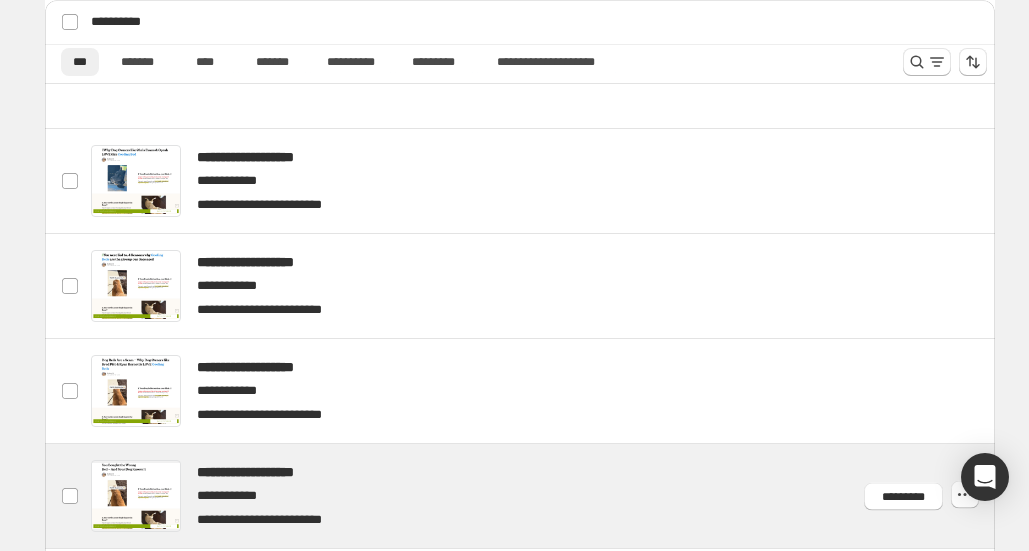 scroll, scrollTop: 898, scrollLeft: 0, axis: vertical 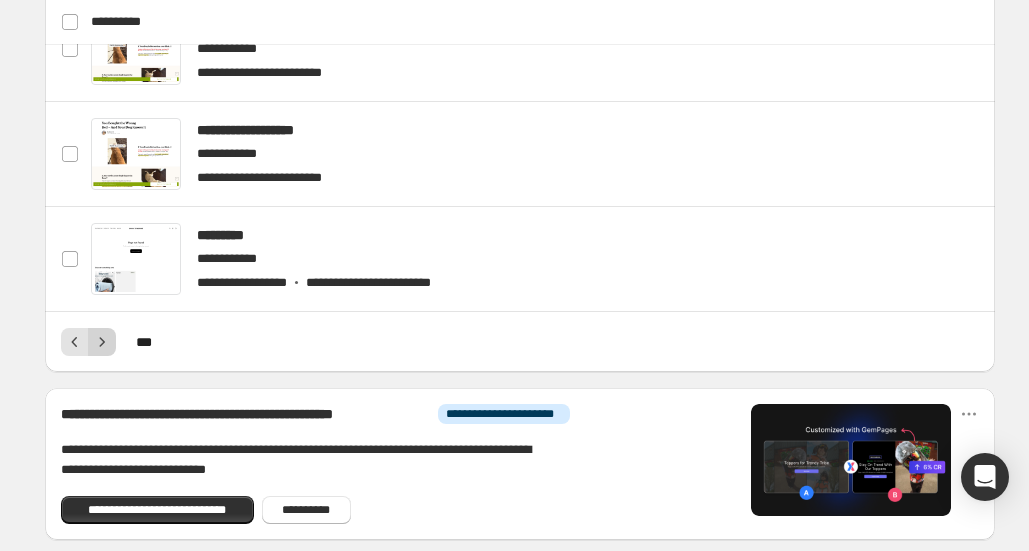 click 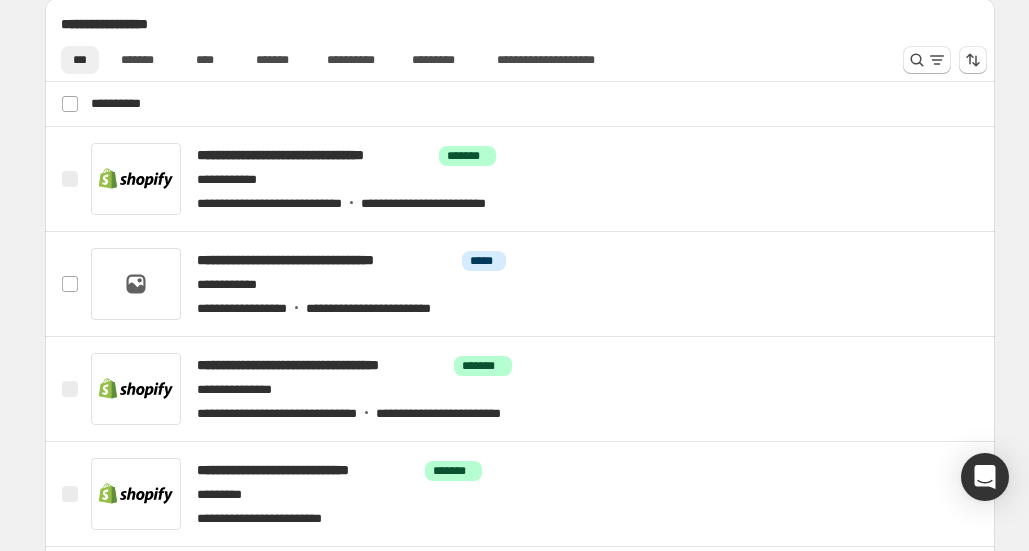 scroll, scrollTop: 548, scrollLeft: 0, axis: vertical 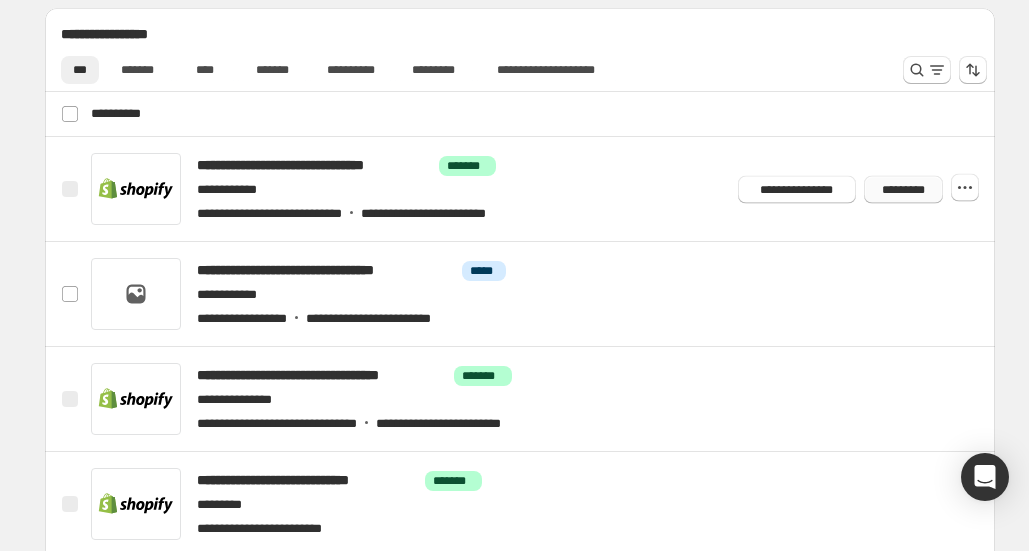 click on "*********" at bounding box center (903, 189) 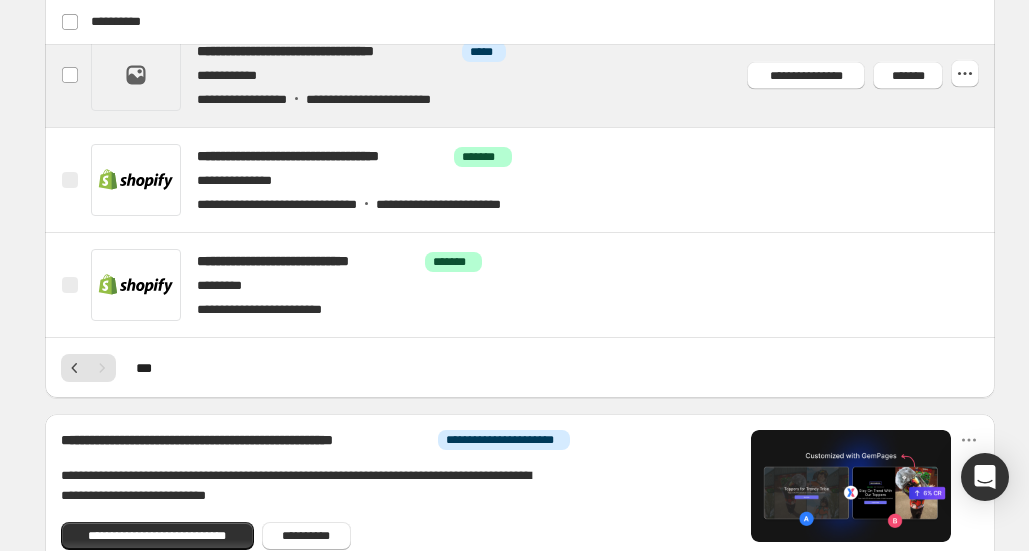 scroll, scrollTop: 768, scrollLeft: 0, axis: vertical 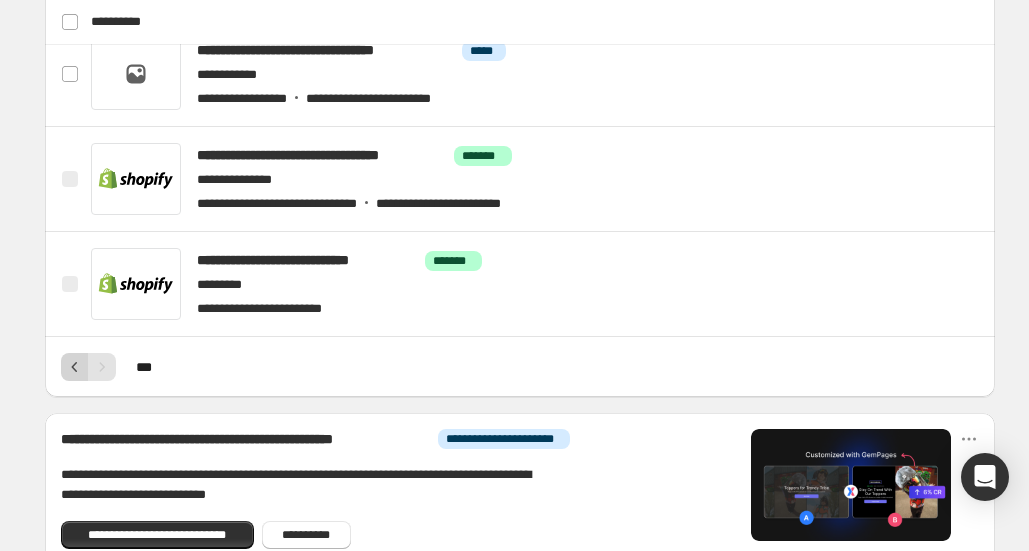 click 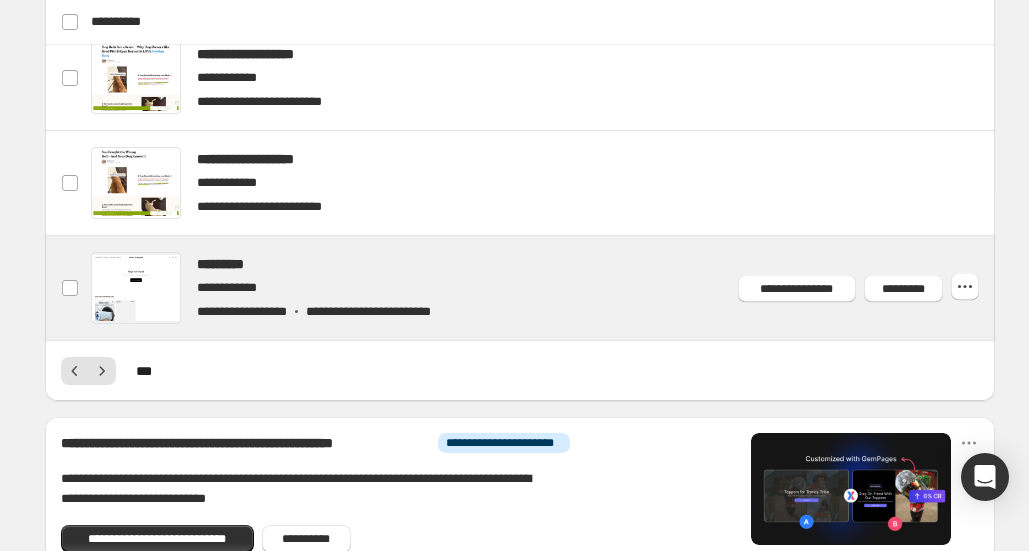 scroll, scrollTop: 866, scrollLeft: 0, axis: vertical 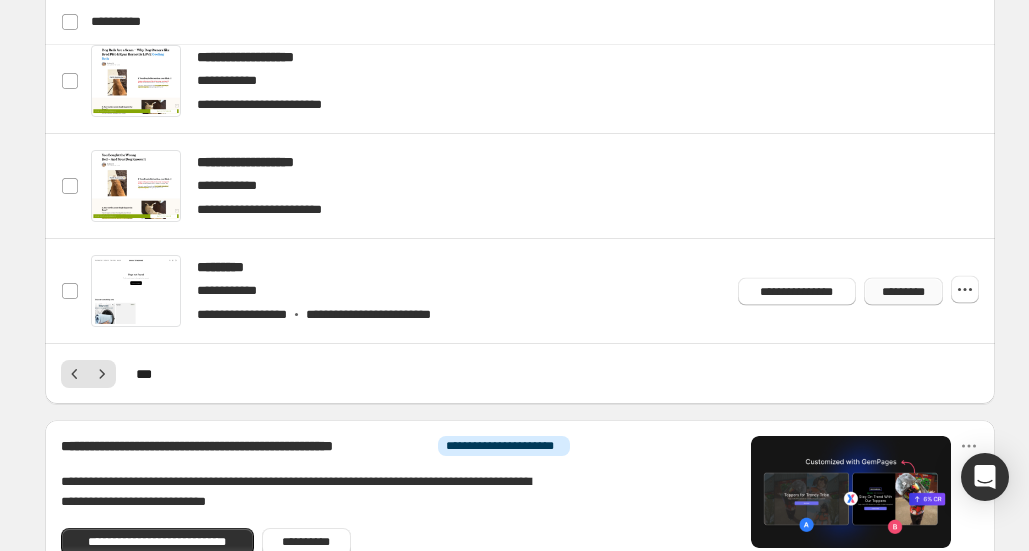 click on "*********" at bounding box center [903, 291] 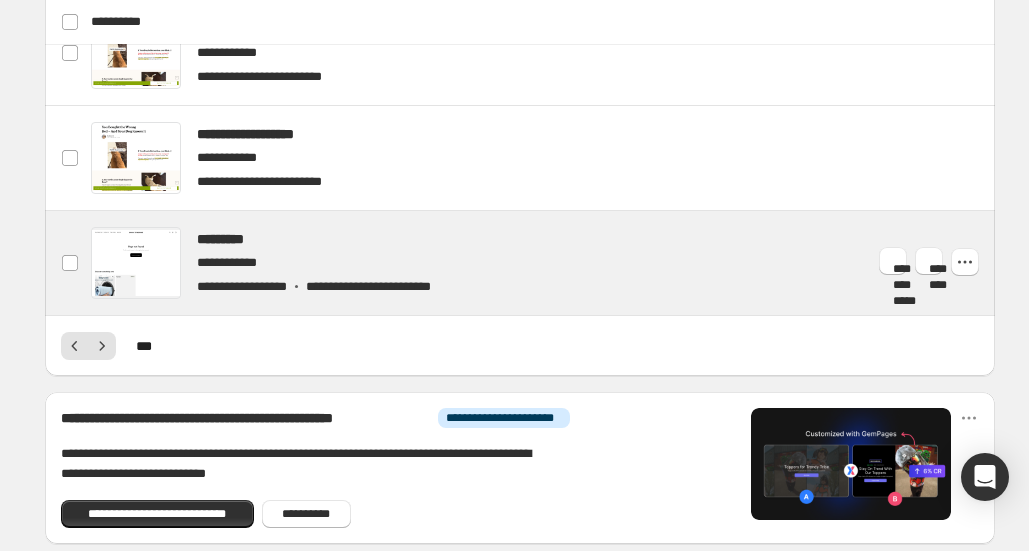 scroll, scrollTop: 936, scrollLeft: 0, axis: vertical 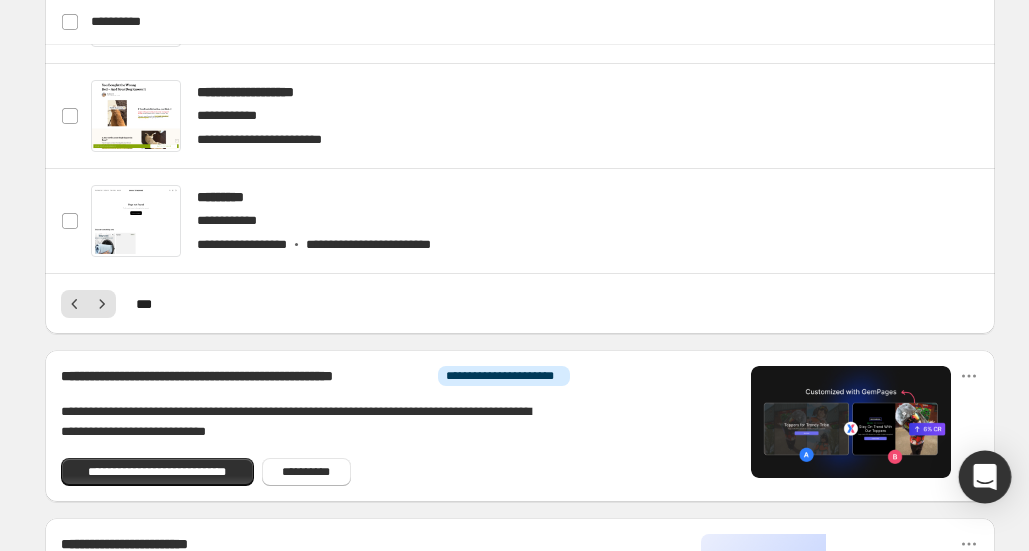 click 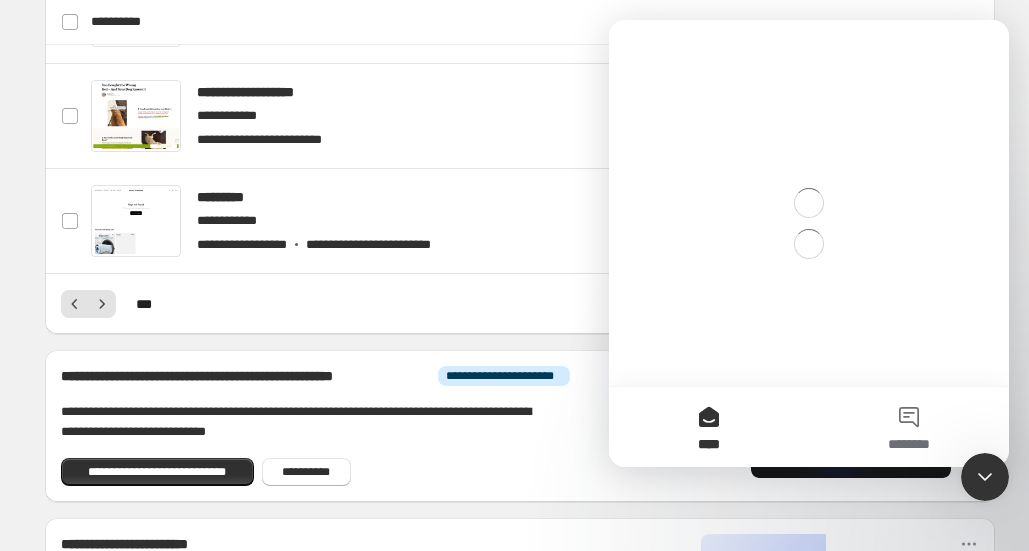 scroll, scrollTop: 0, scrollLeft: 0, axis: both 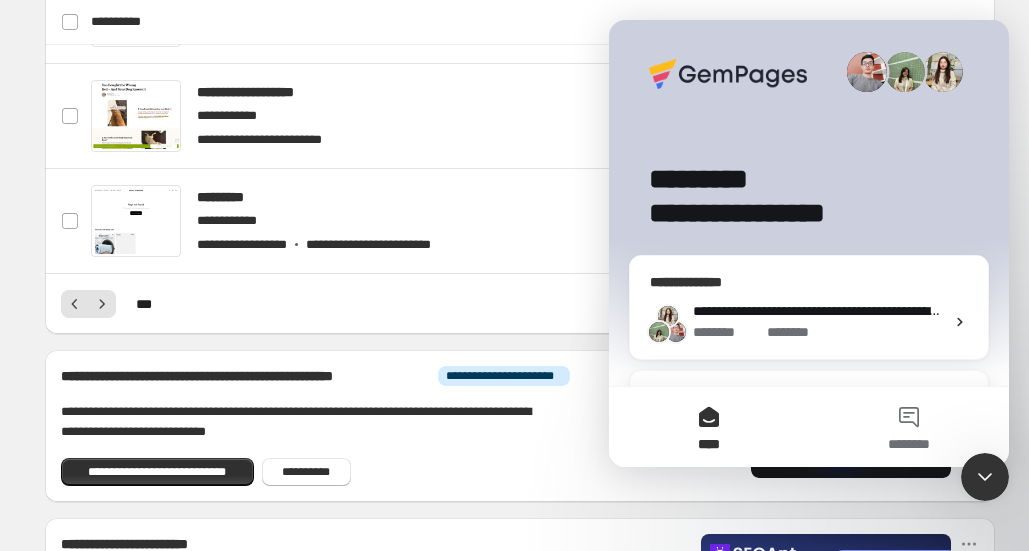 click on "* ******" at bounding box center (796, 332) 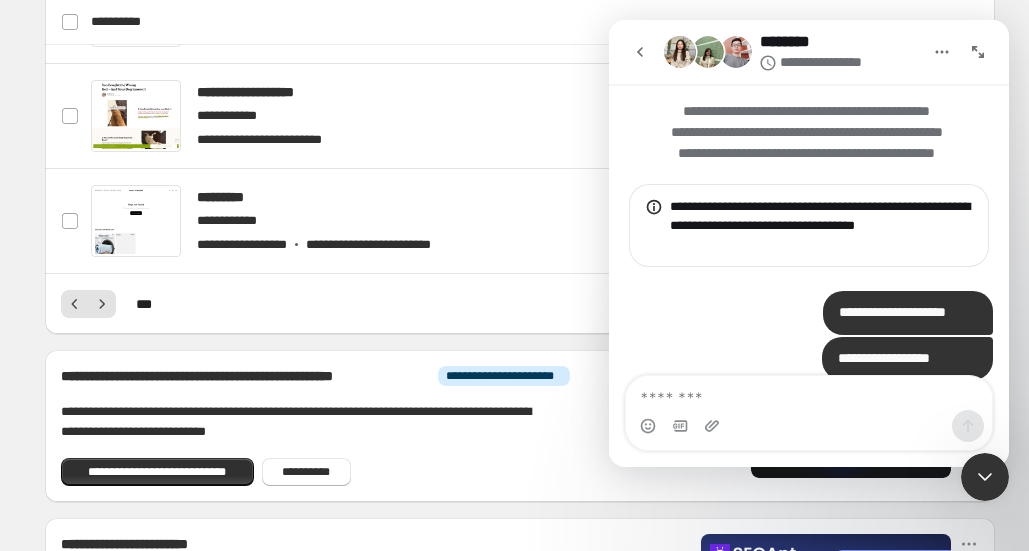scroll, scrollTop: 168, scrollLeft: 0, axis: vertical 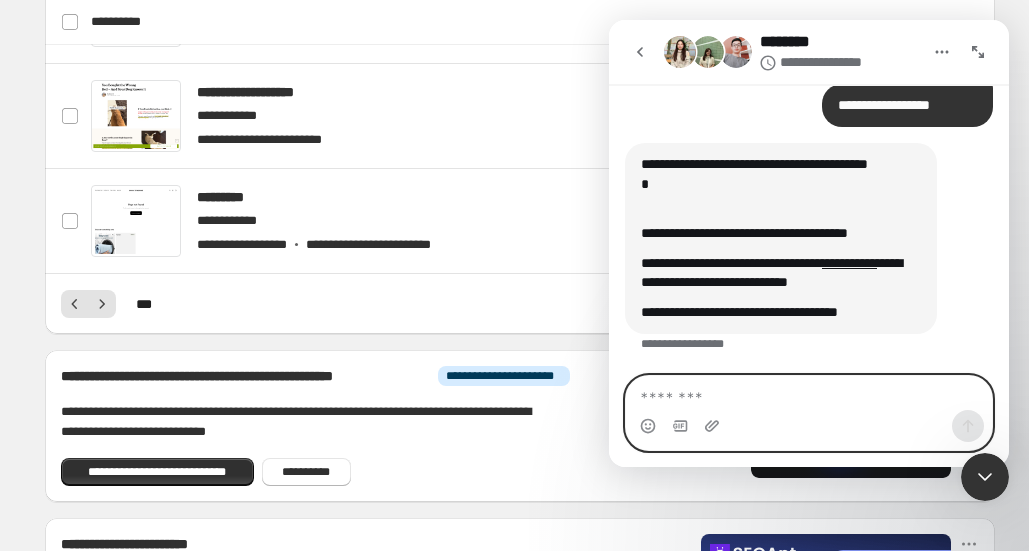 click at bounding box center (809, 393) 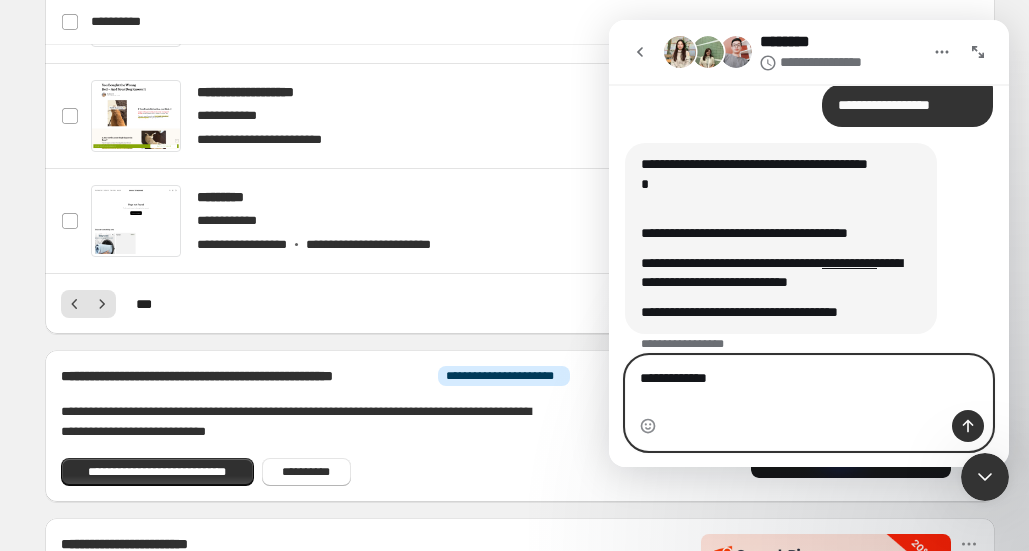 type on "**********" 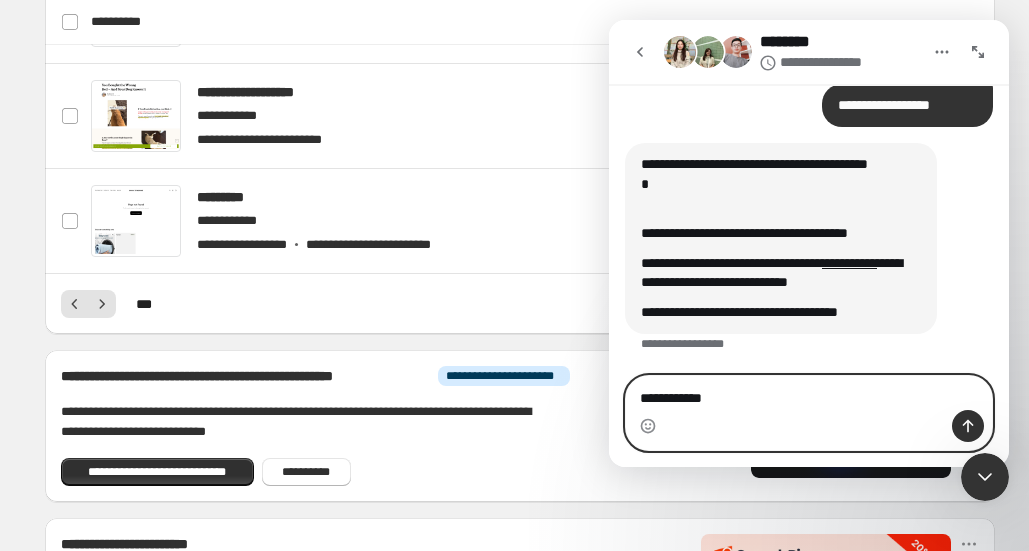 type 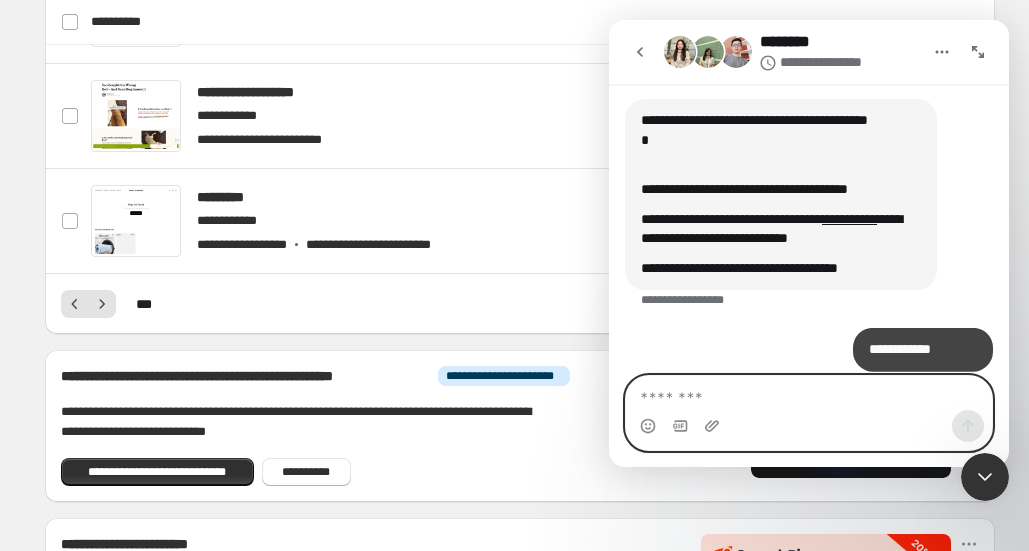 scroll, scrollTop: 313, scrollLeft: 0, axis: vertical 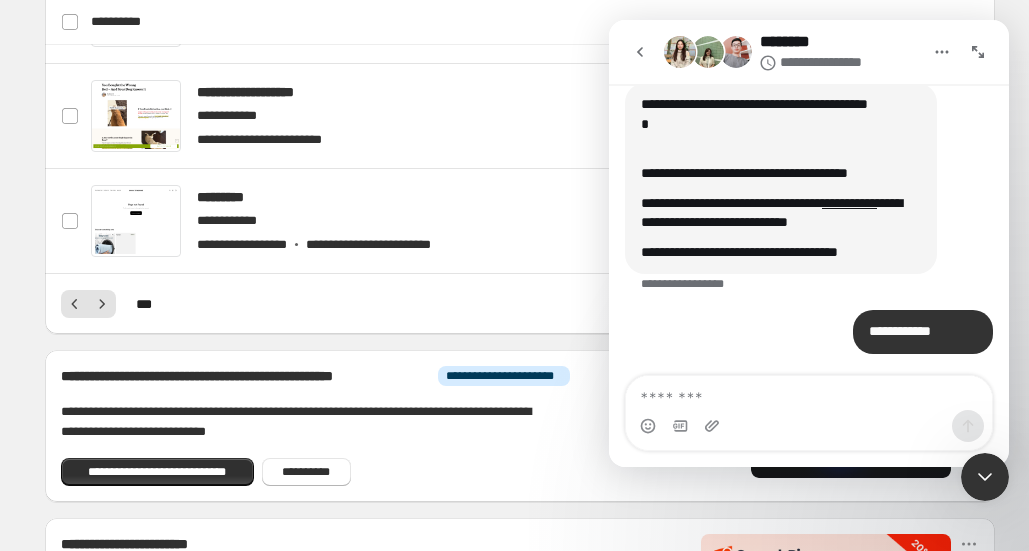 click 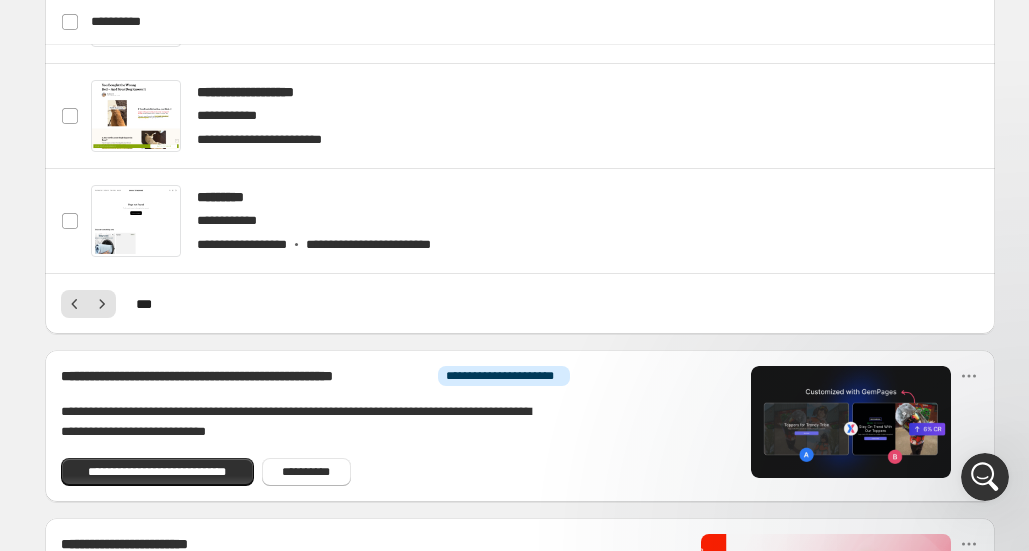 scroll, scrollTop: 0, scrollLeft: 0, axis: both 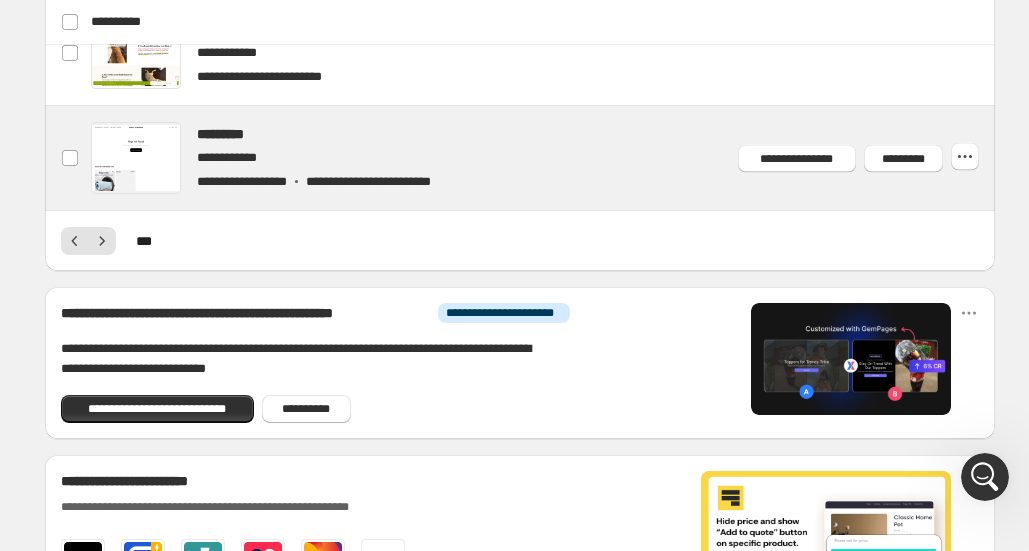 click at bounding box center (544, 158) 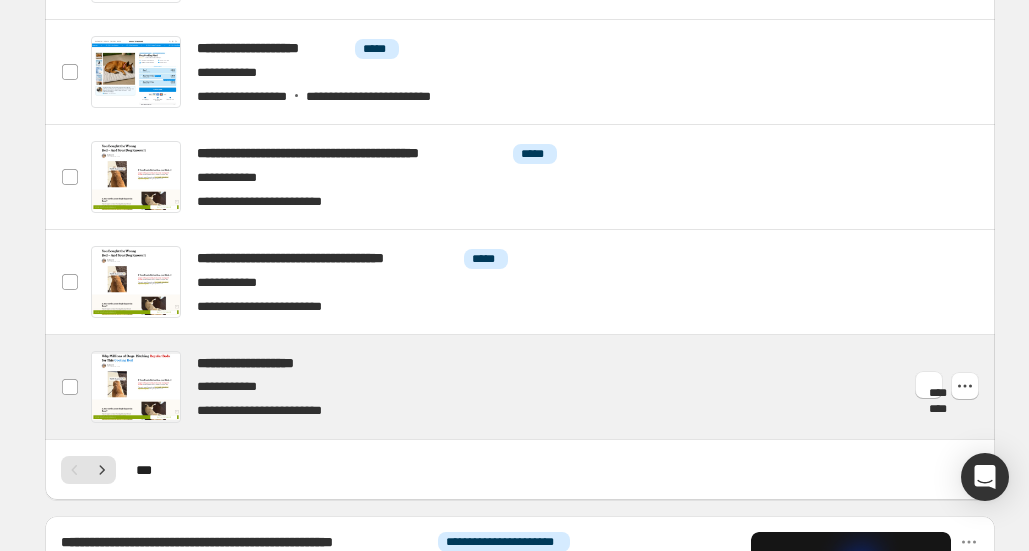 scroll, scrollTop: 830, scrollLeft: 0, axis: vertical 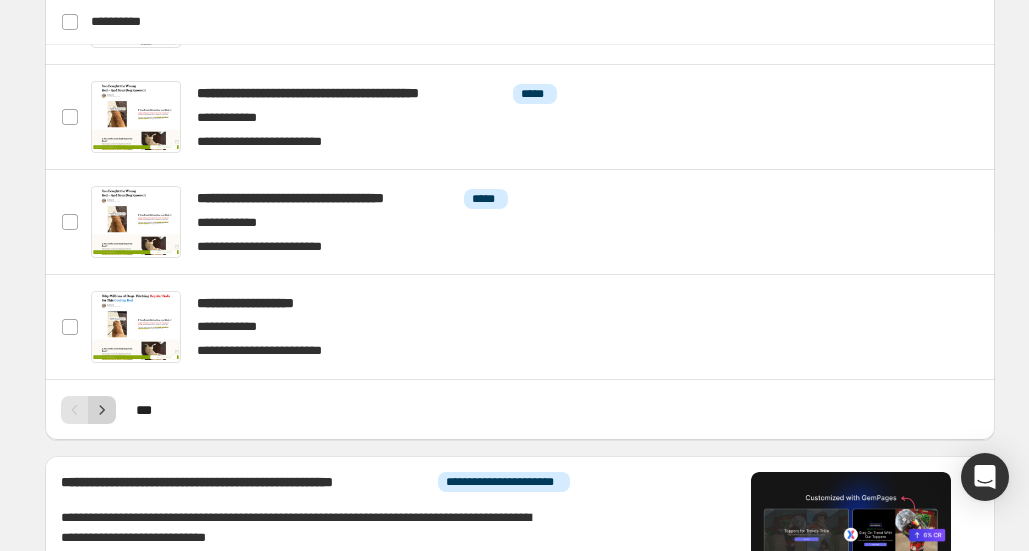 click 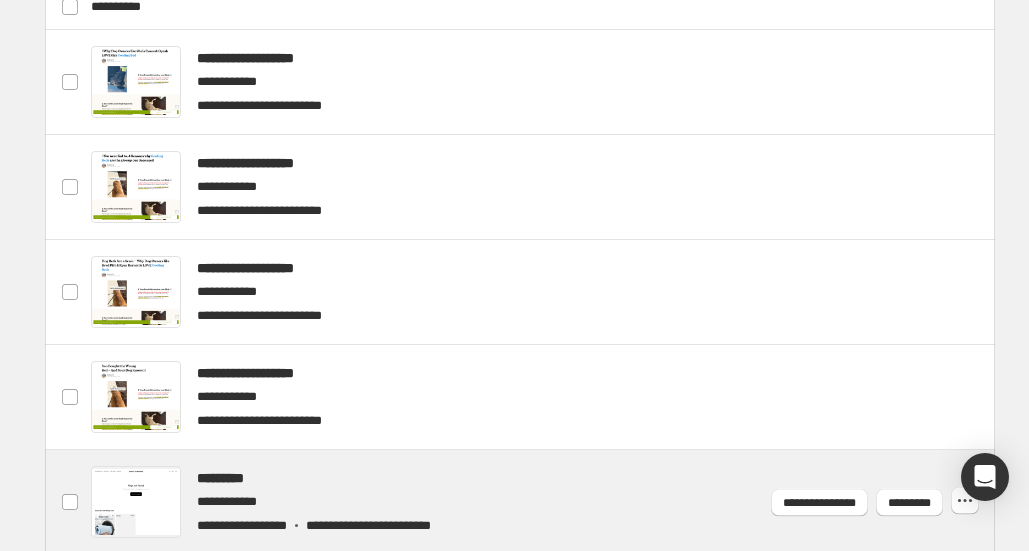 scroll, scrollTop: 781, scrollLeft: 0, axis: vertical 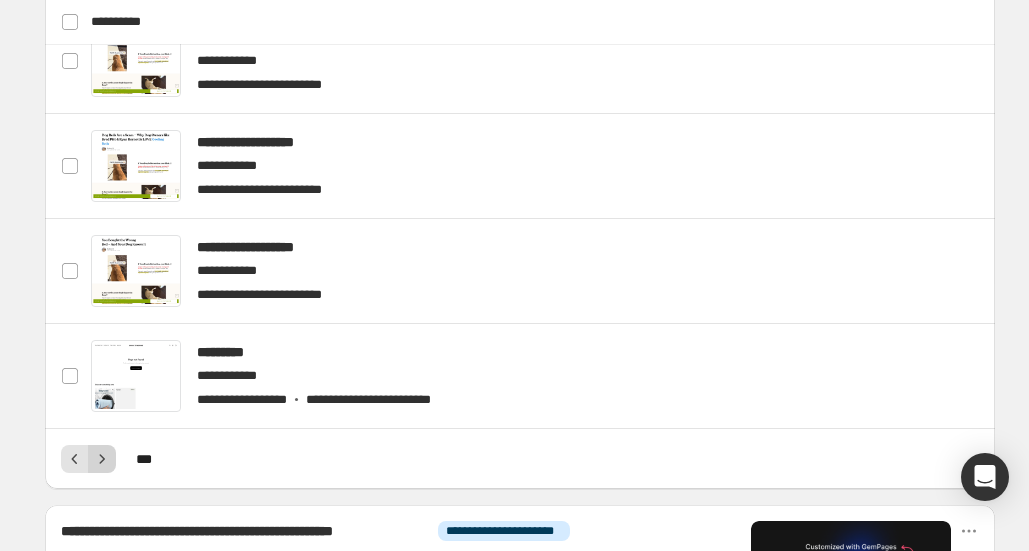 click 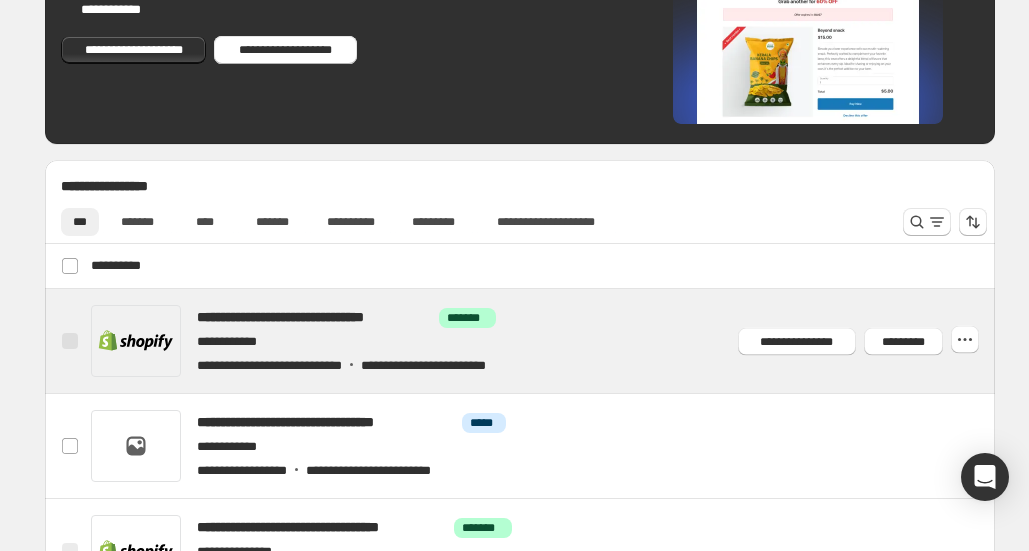 scroll, scrollTop: 395, scrollLeft: 0, axis: vertical 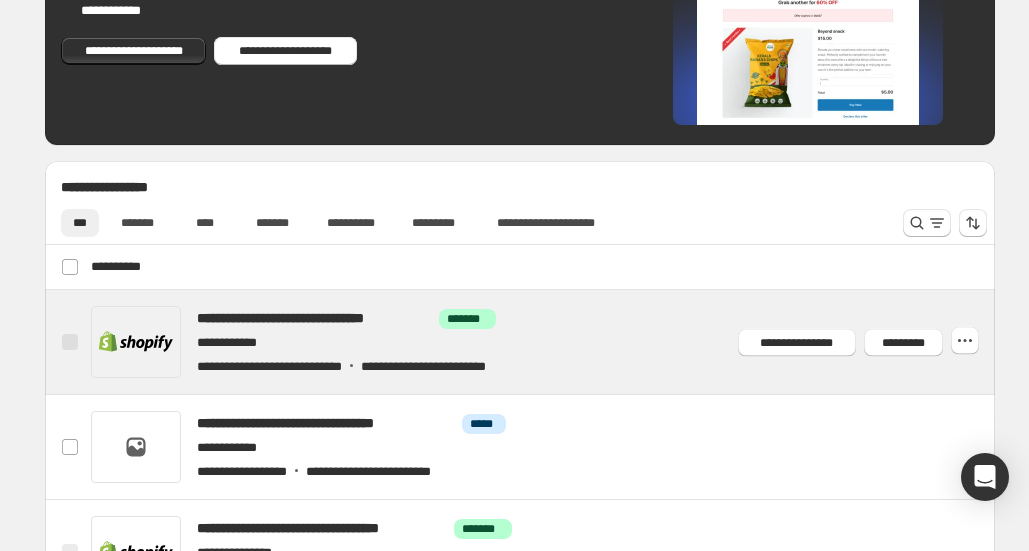 click at bounding box center [544, 342] 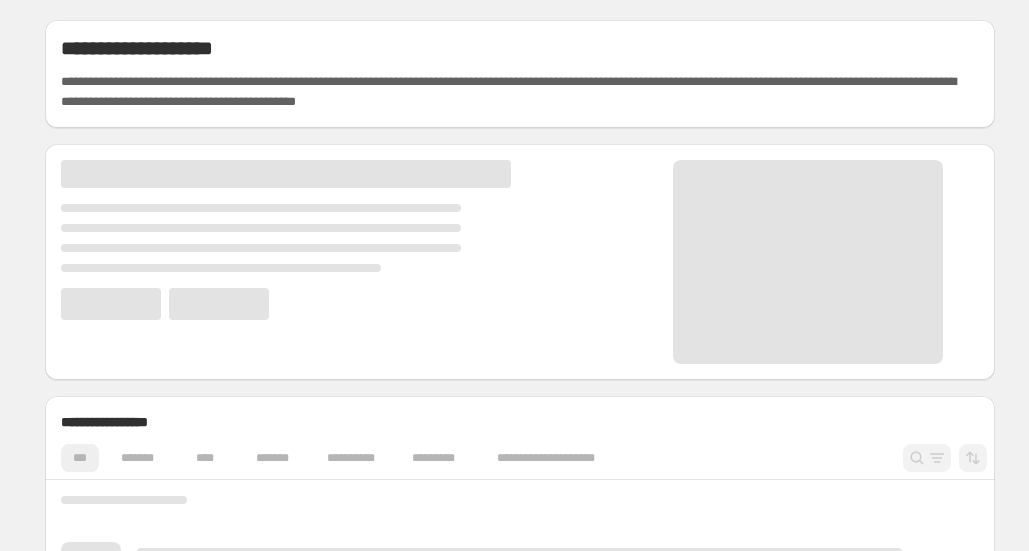 scroll, scrollTop: 0, scrollLeft: 0, axis: both 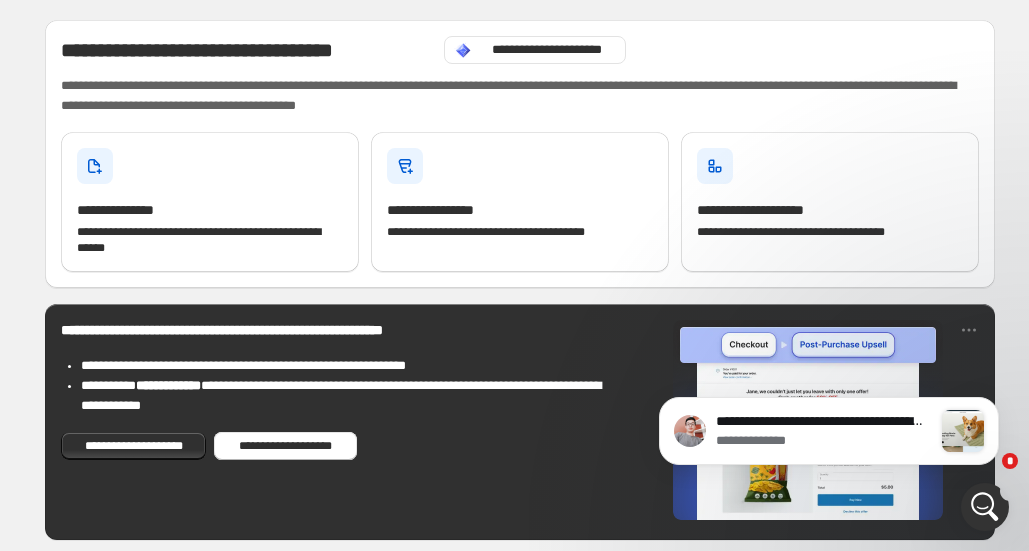 drag, startPoint x: 1793, startPoint y: 1026, endPoint x: 982, endPoint y: 529, distance: 951.173 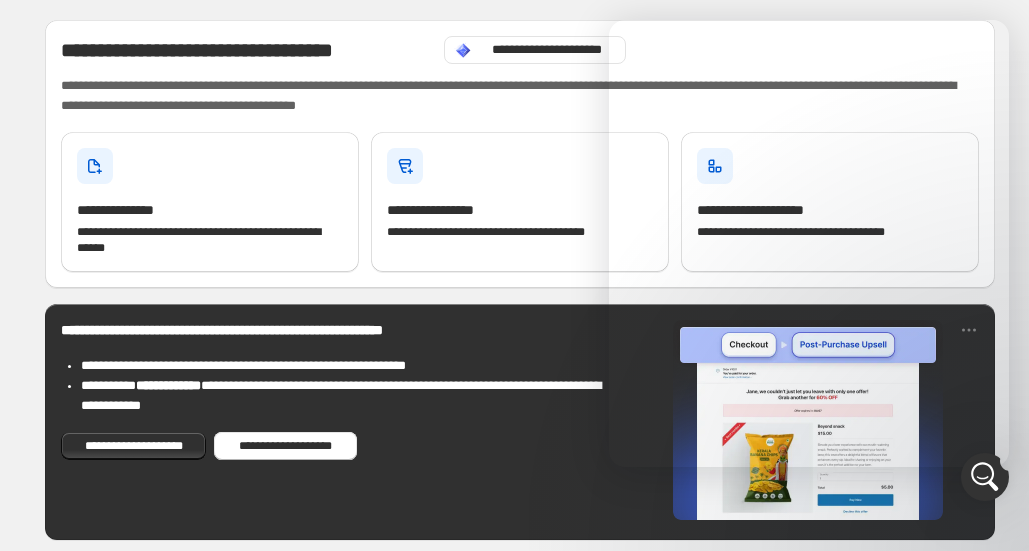 click at bounding box center (826, 422) 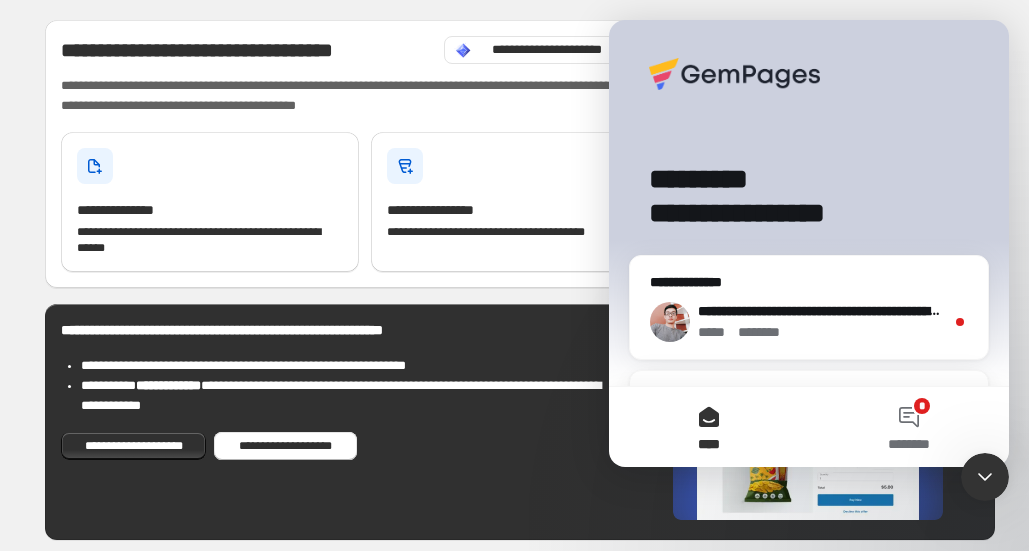 scroll, scrollTop: 0, scrollLeft: 0, axis: both 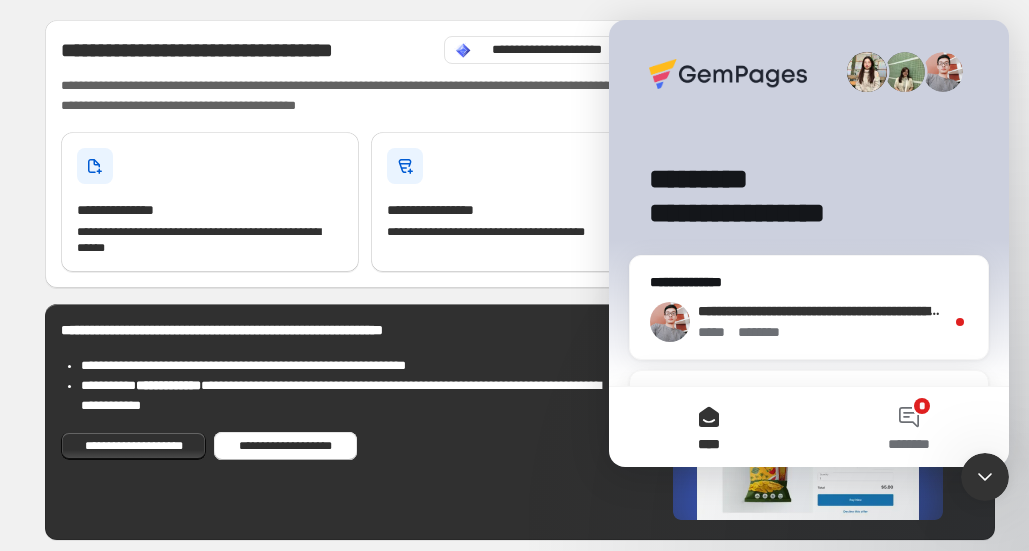 click on "**********" at bounding box center [809, 322] 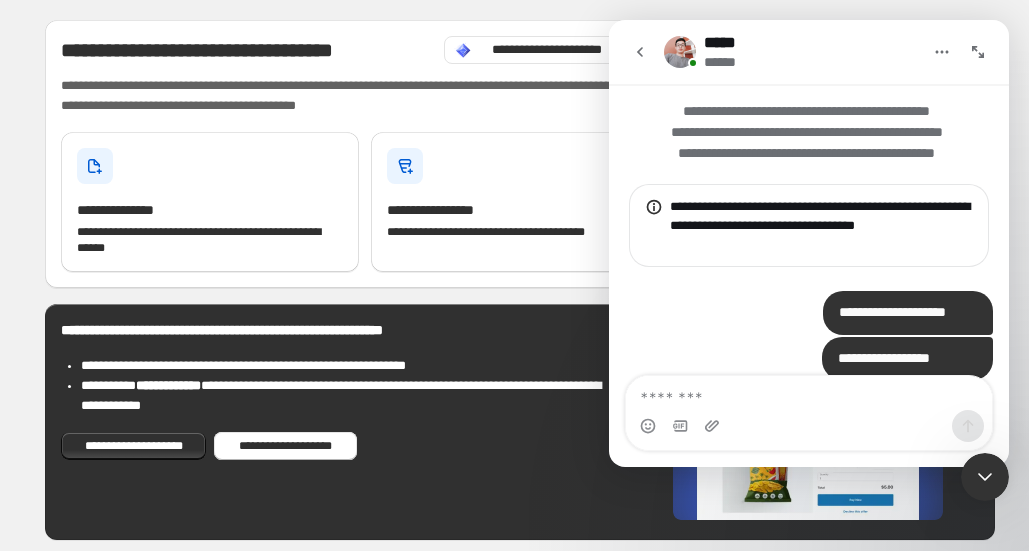 scroll, scrollTop: 205, scrollLeft: 0, axis: vertical 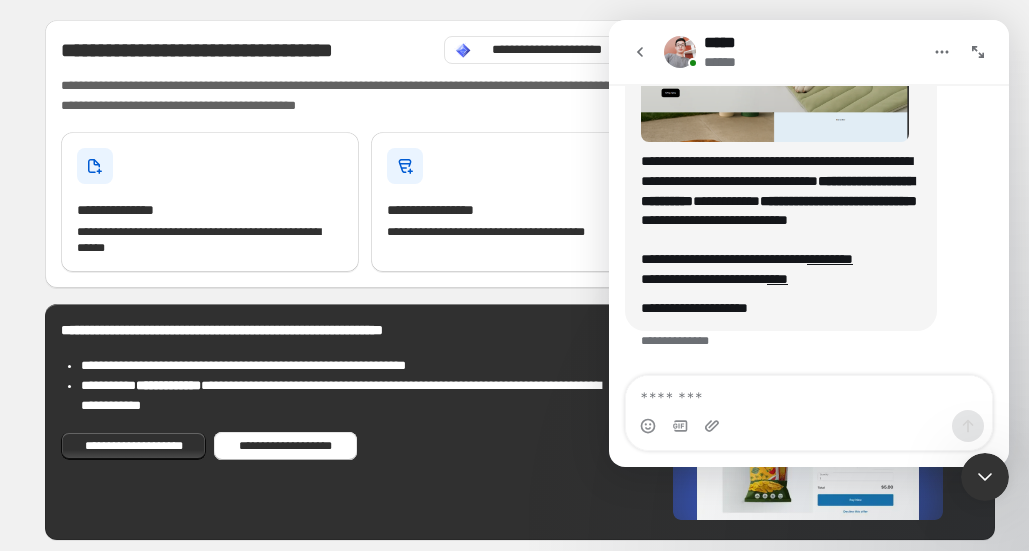 type on "**********" 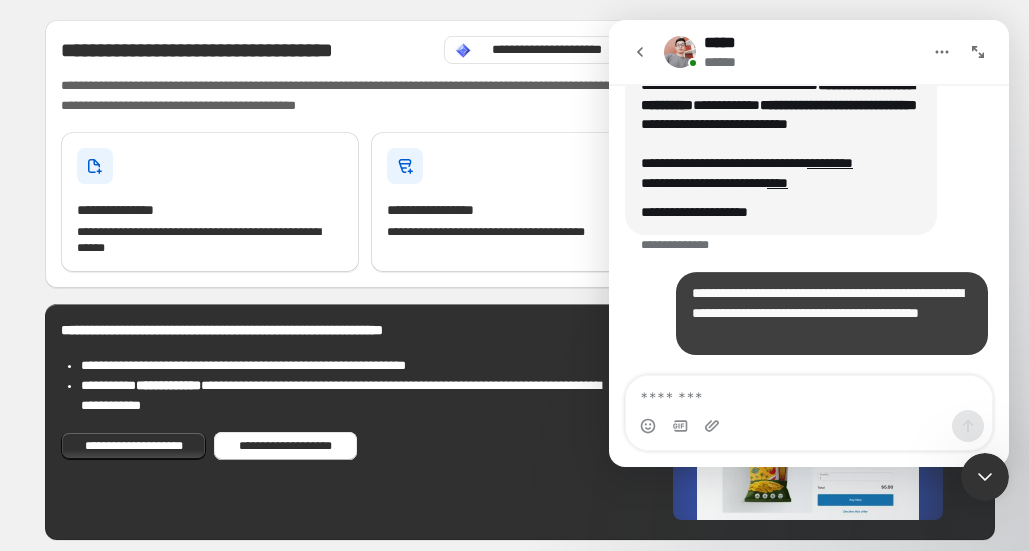 scroll, scrollTop: 1060, scrollLeft: 0, axis: vertical 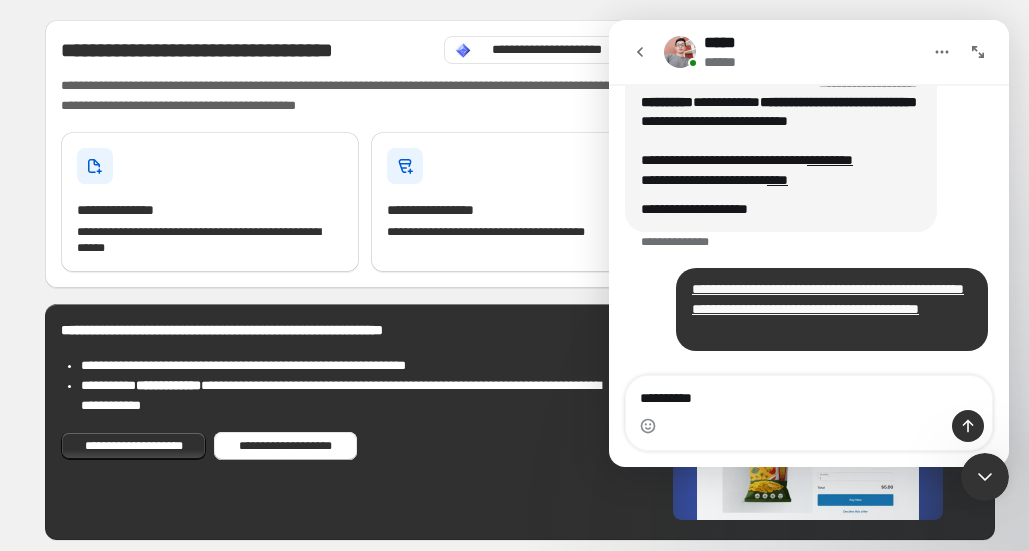 type on "**********" 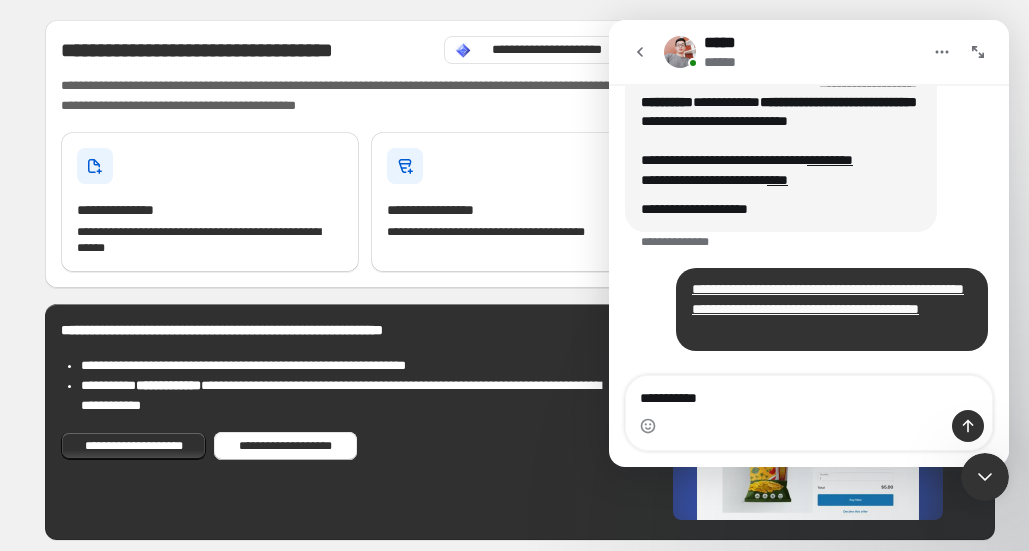 type 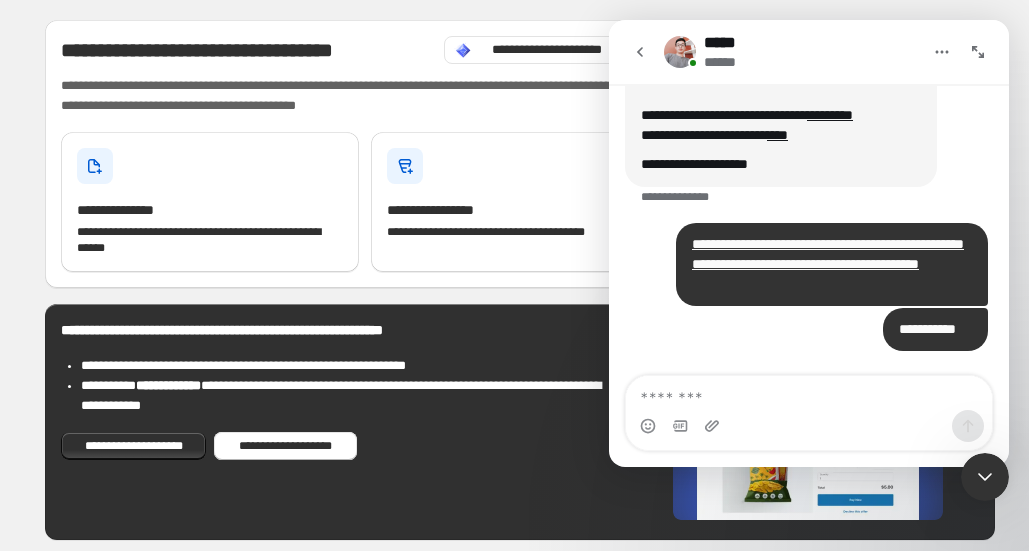 scroll, scrollTop: 1182, scrollLeft: 0, axis: vertical 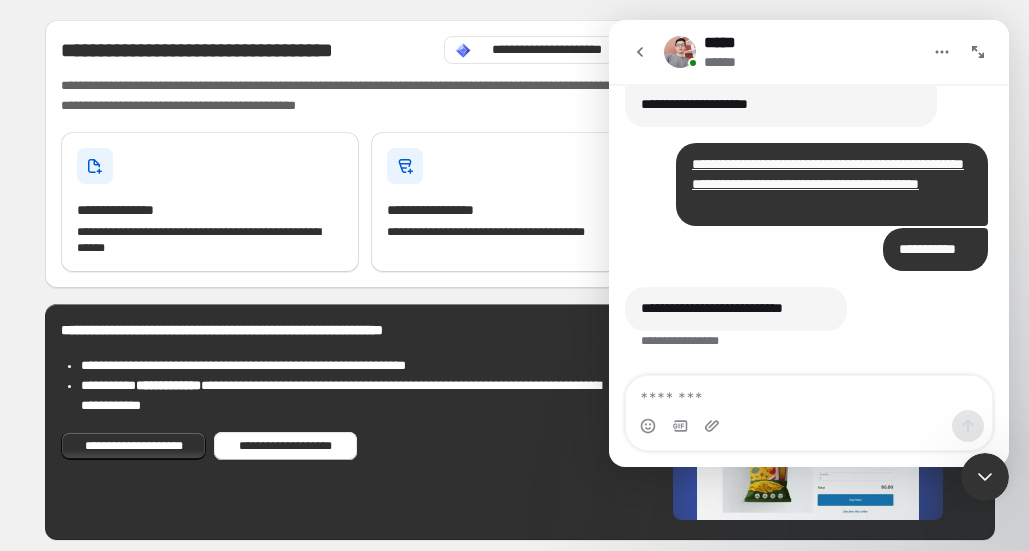 click 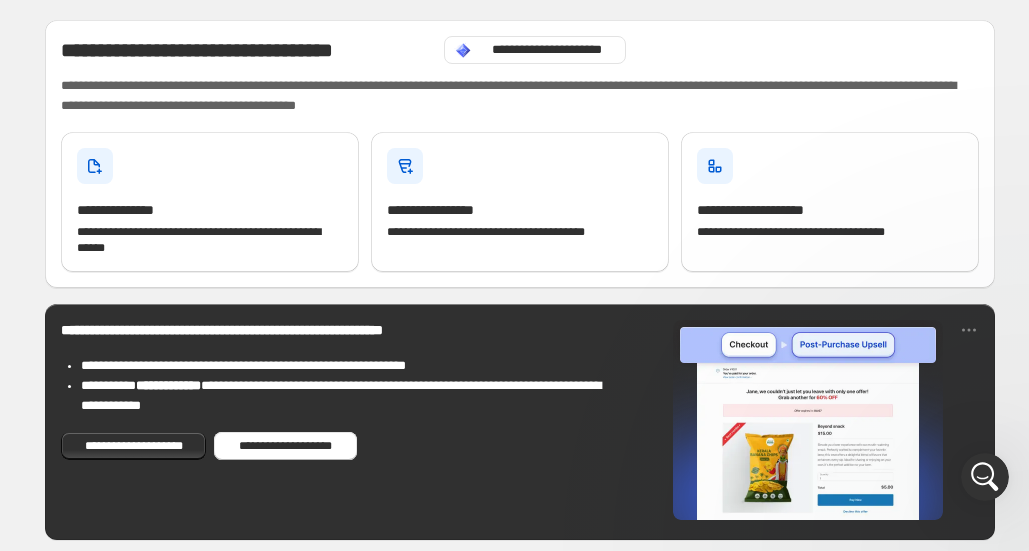 scroll, scrollTop: 0, scrollLeft: 0, axis: both 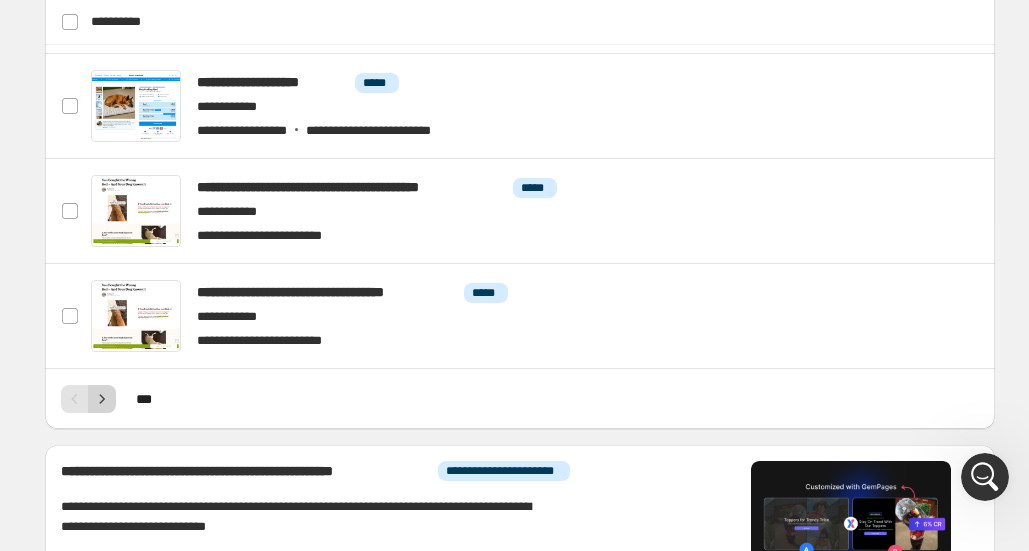 click at bounding box center [102, 399] 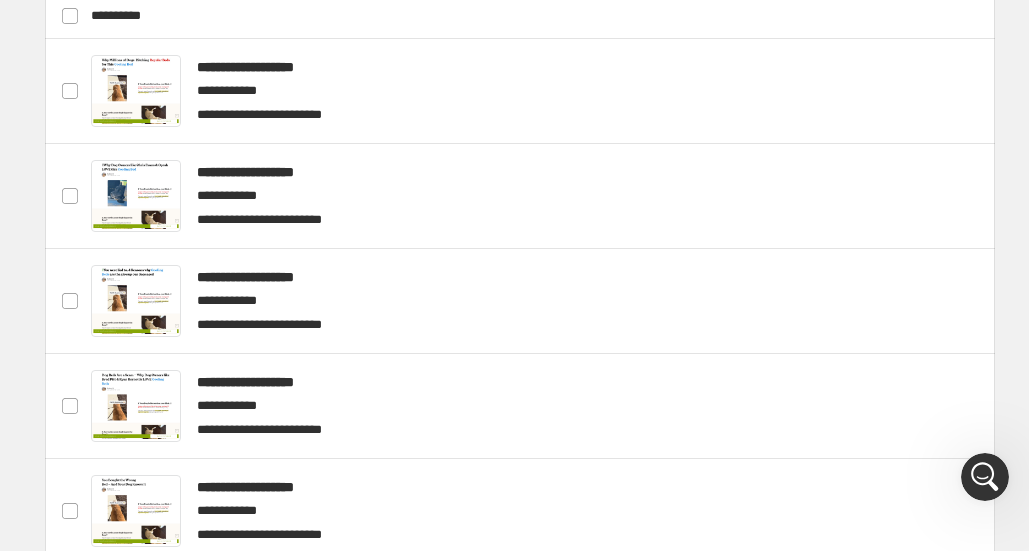 scroll, scrollTop: 882, scrollLeft: 0, axis: vertical 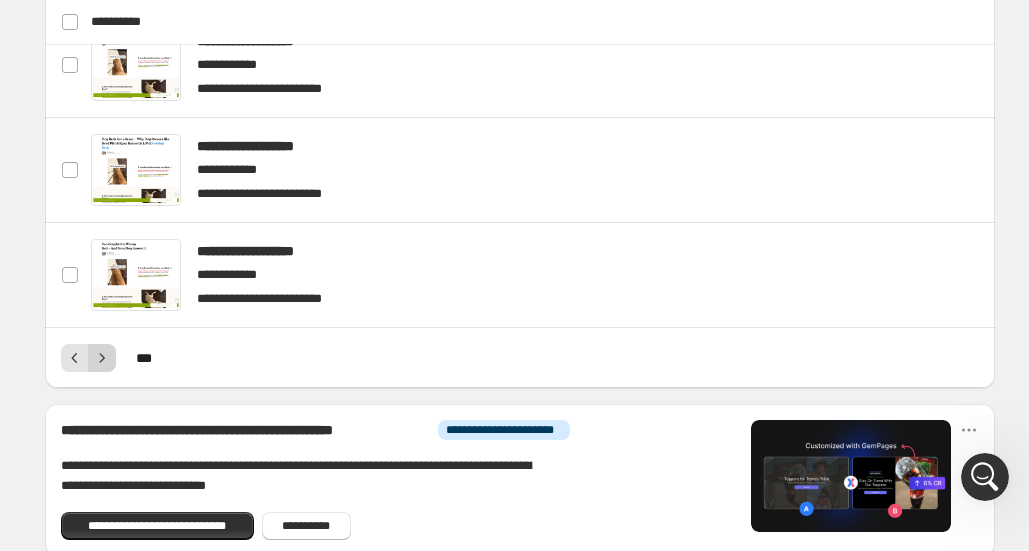 click 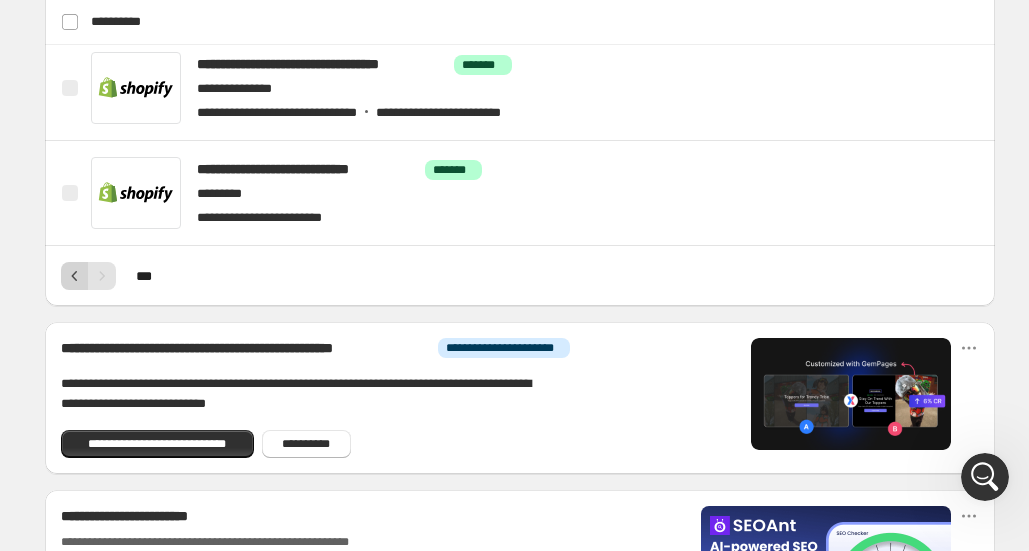 click 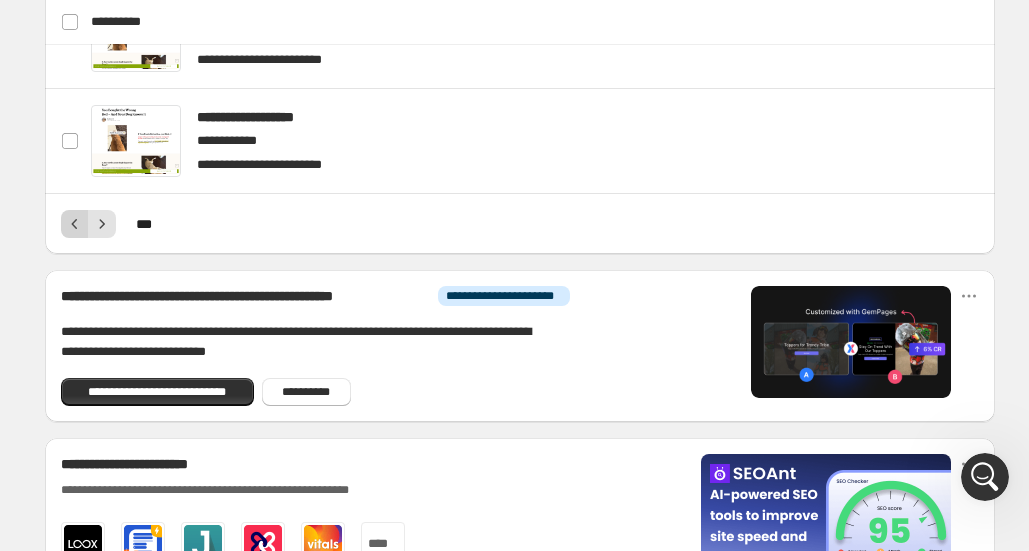 click 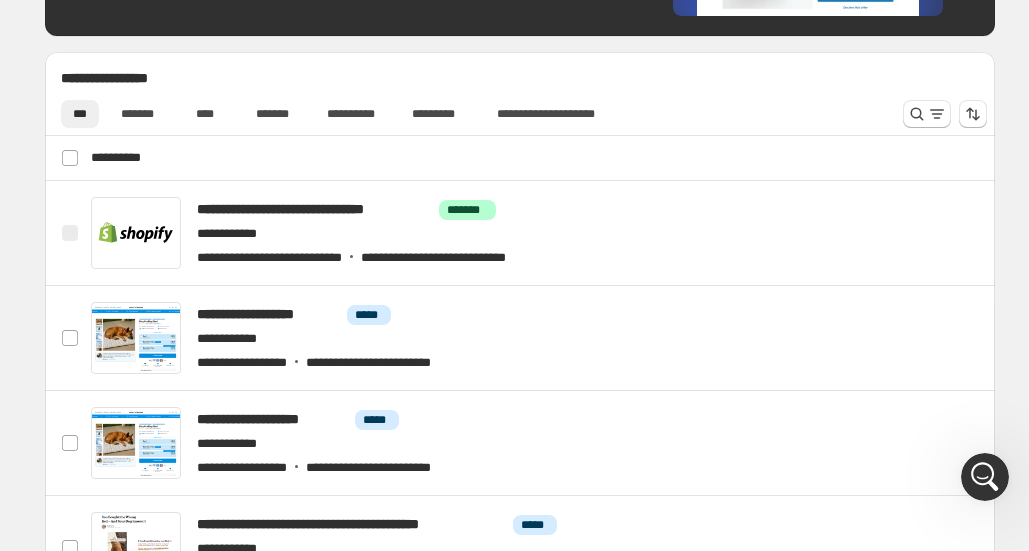 scroll, scrollTop: 266, scrollLeft: 0, axis: vertical 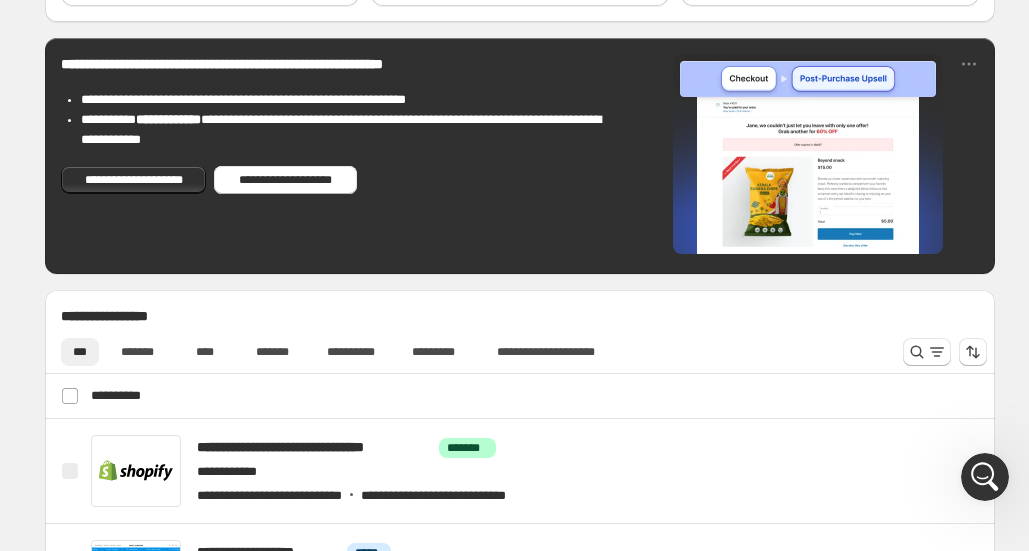 click 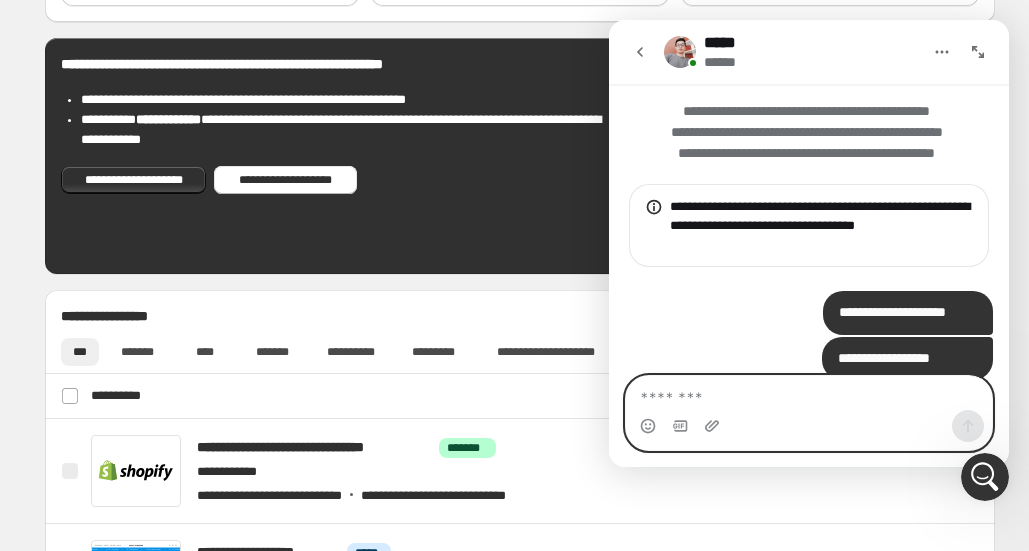 scroll, scrollTop: 795, scrollLeft: 0, axis: vertical 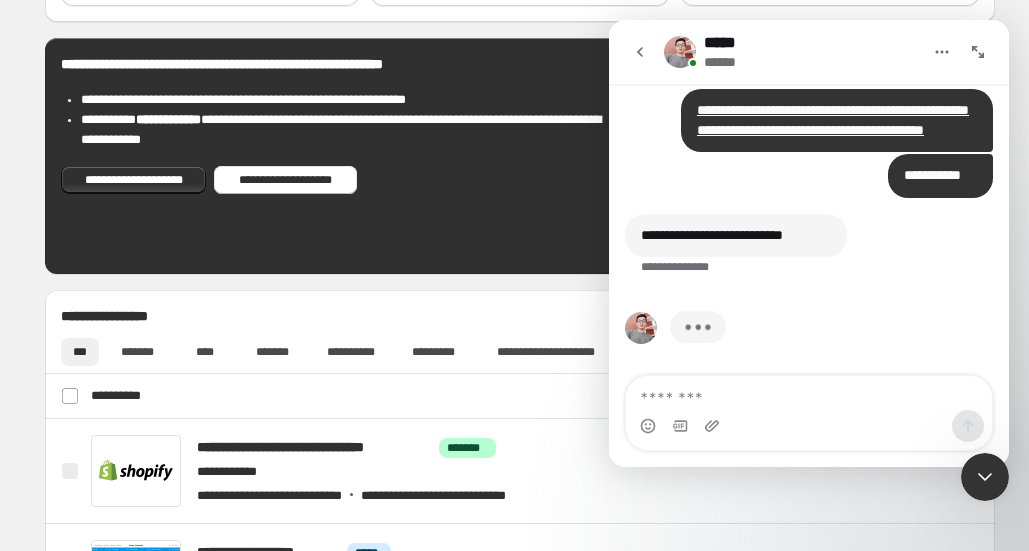 click at bounding box center [985, 477] 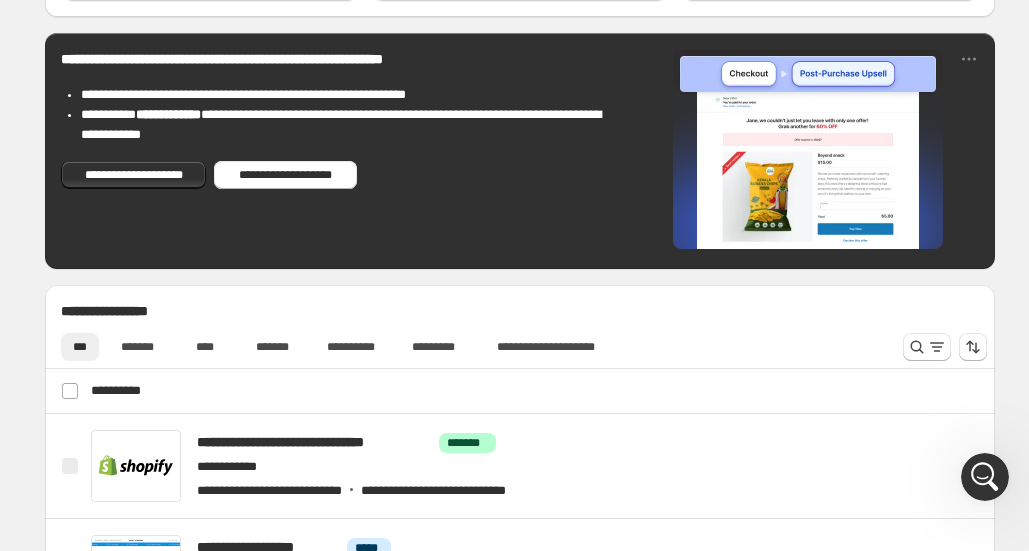 scroll, scrollTop: 173, scrollLeft: 0, axis: vertical 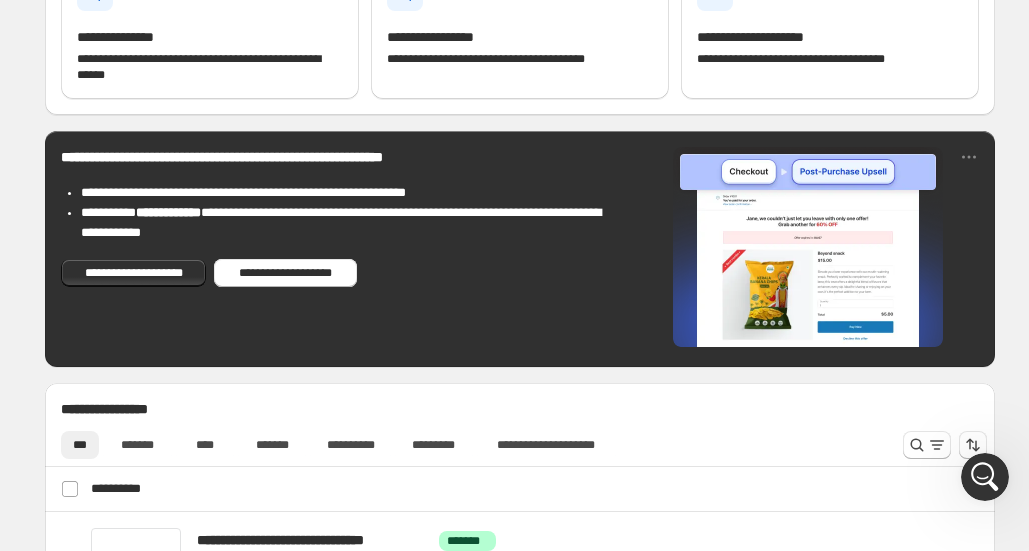 click 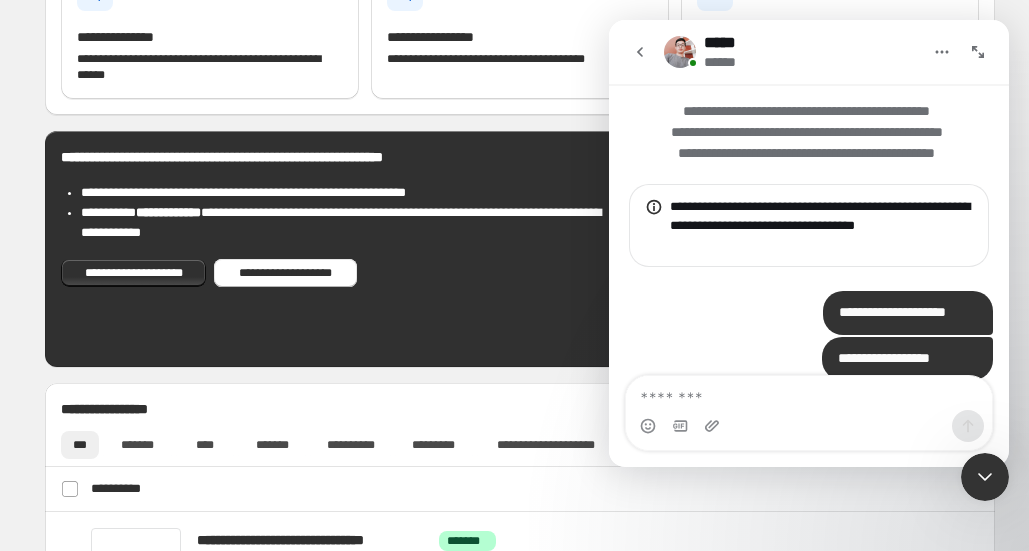 scroll, scrollTop: 835, scrollLeft: 0, axis: vertical 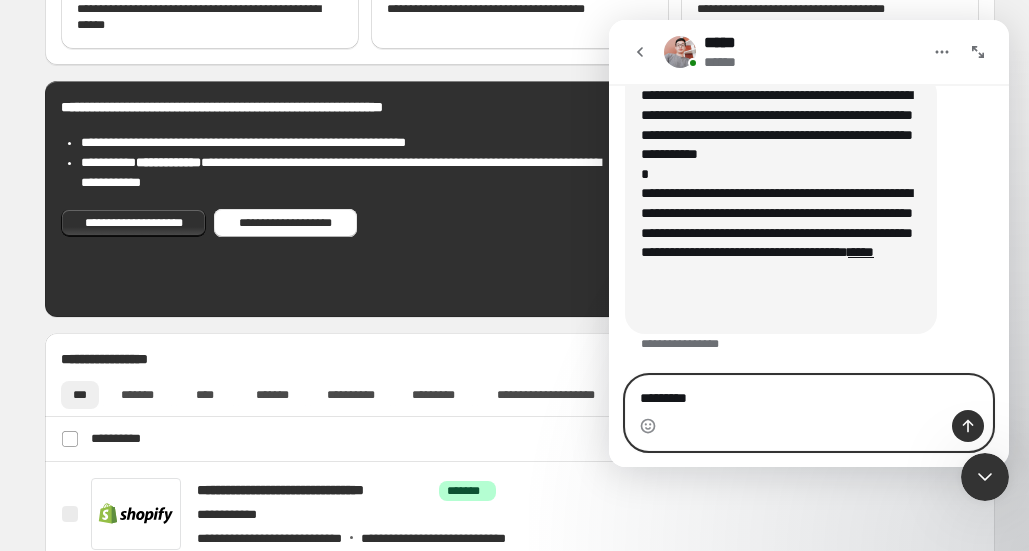 type on "**********" 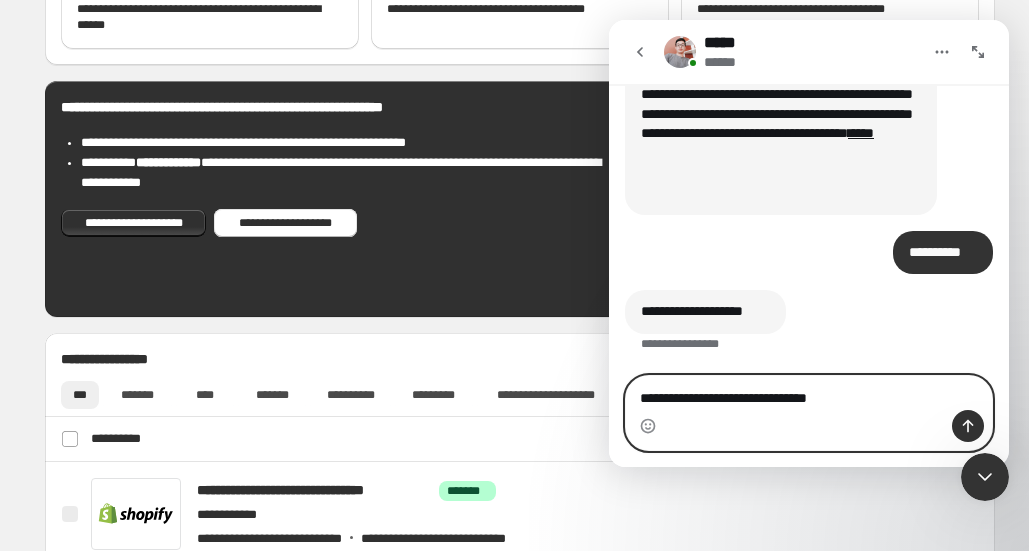 scroll, scrollTop: 1545, scrollLeft: 0, axis: vertical 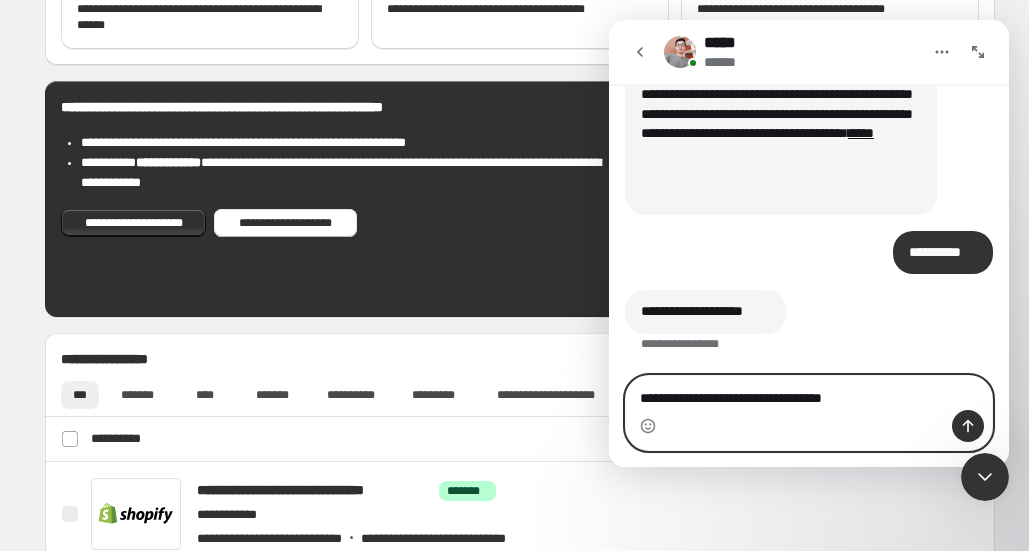 type on "**********" 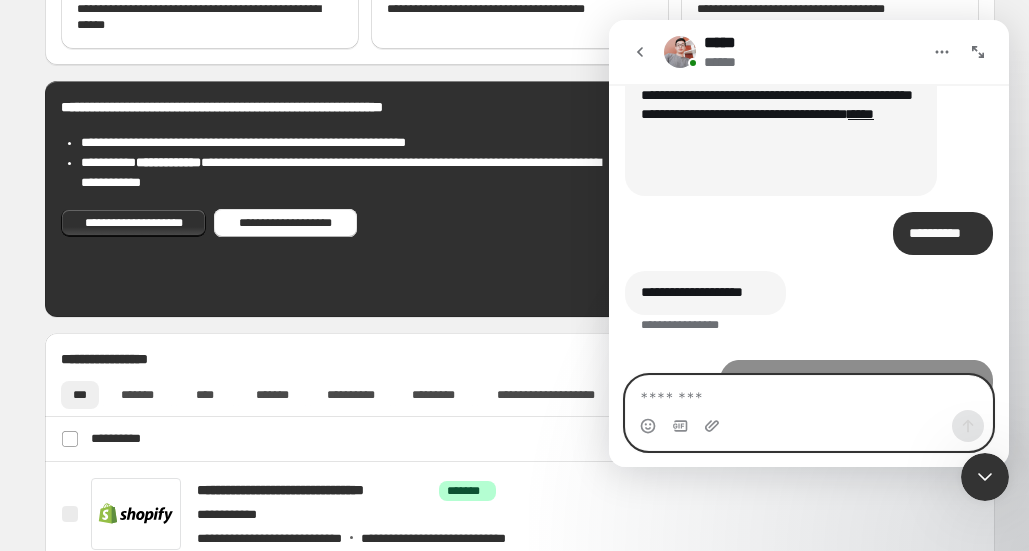 scroll, scrollTop: 1605, scrollLeft: 0, axis: vertical 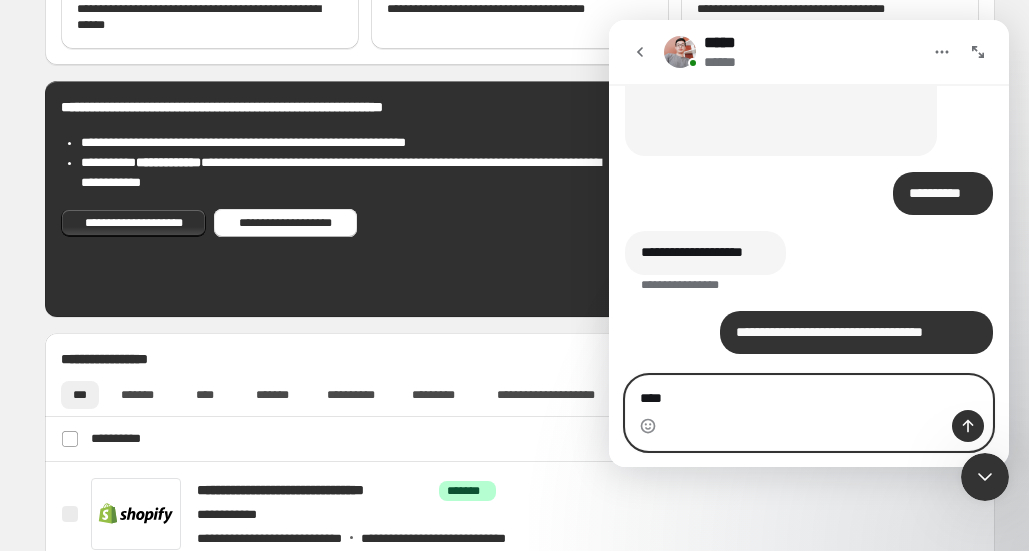 type on "*****" 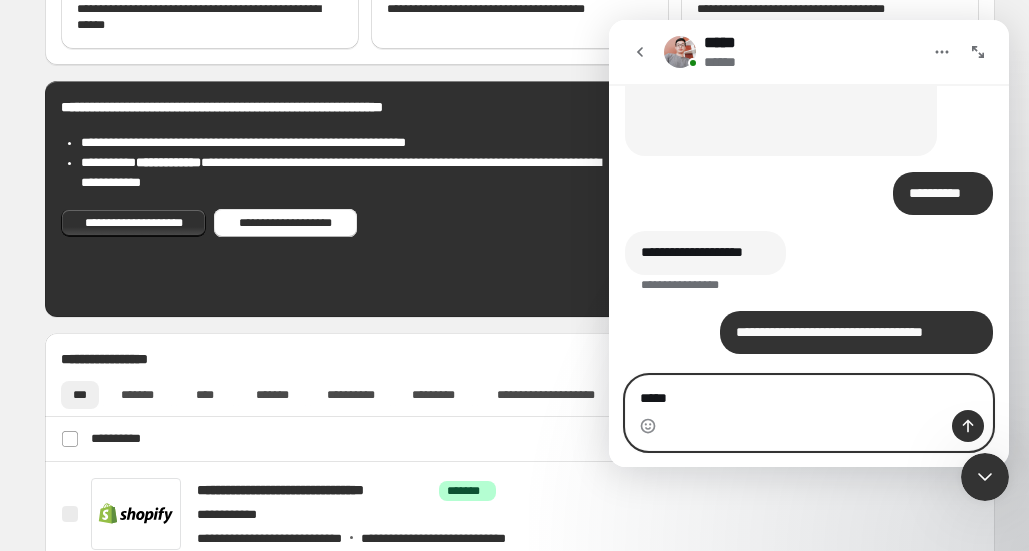 type 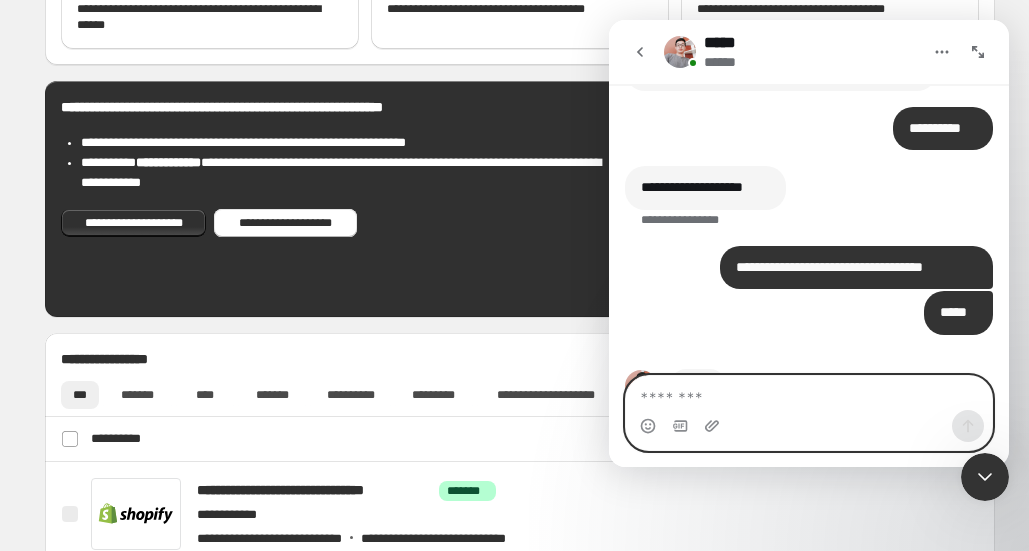 scroll, scrollTop: 1727, scrollLeft: 0, axis: vertical 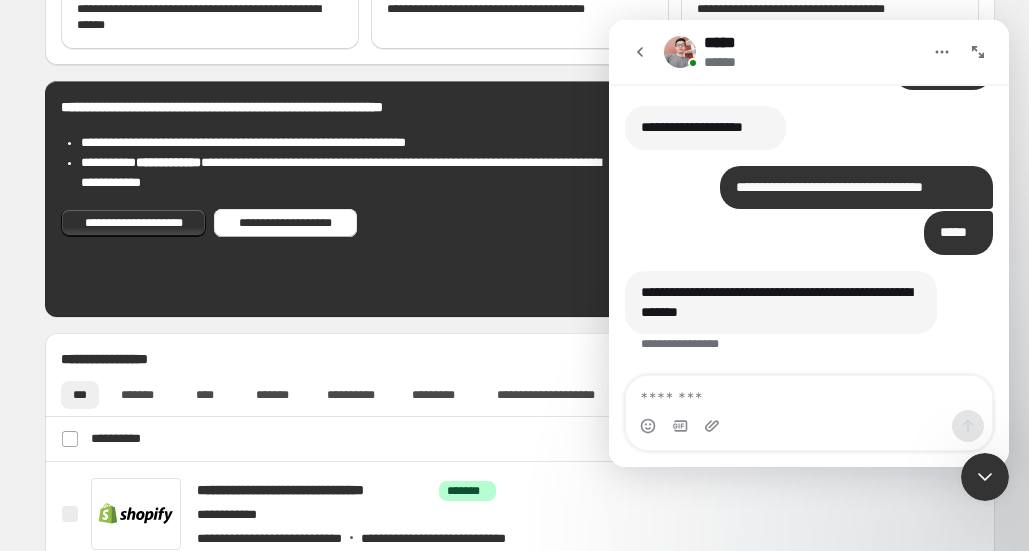 click on "**********" at bounding box center (520, 716) 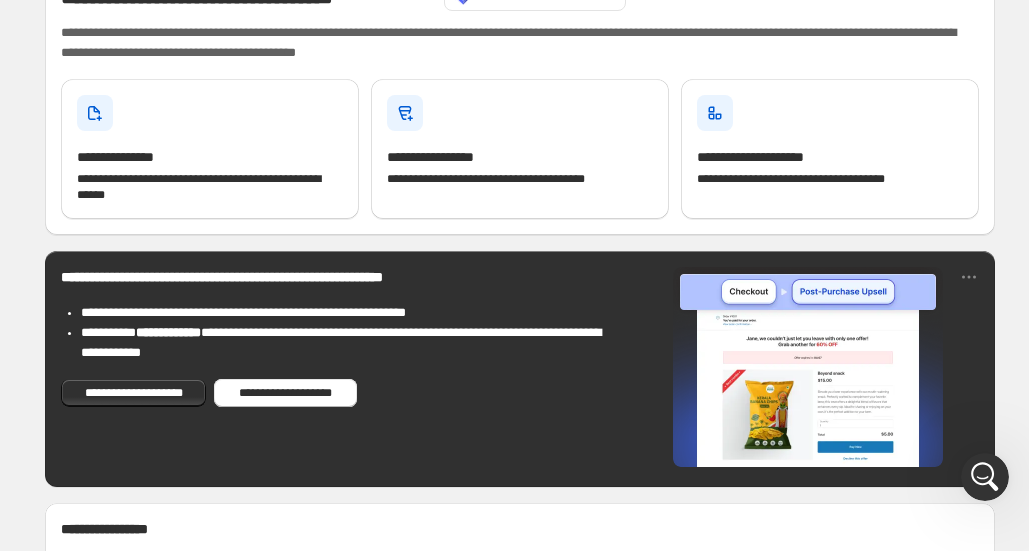 scroll, scrollTop: 0, scrollLeft: 0, axis: both 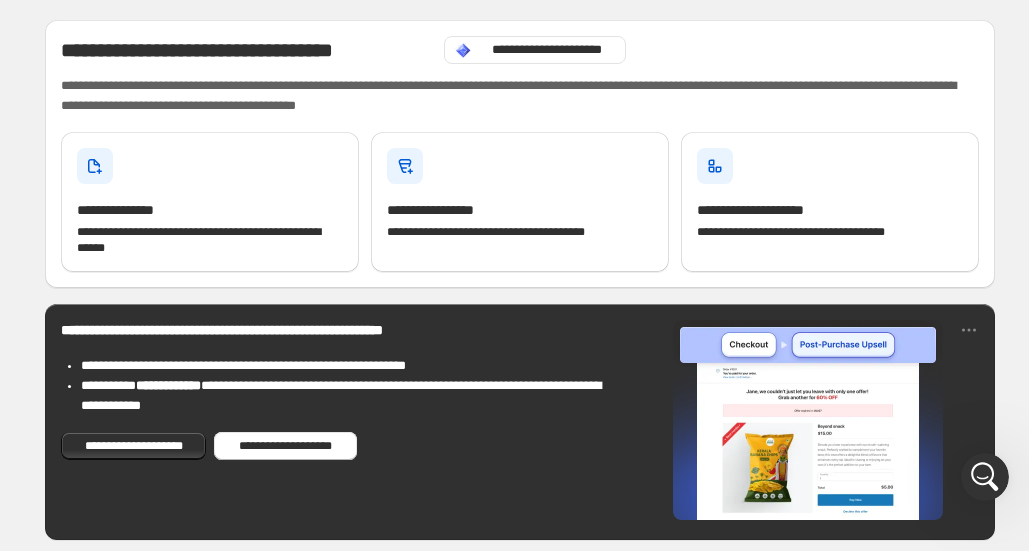 click 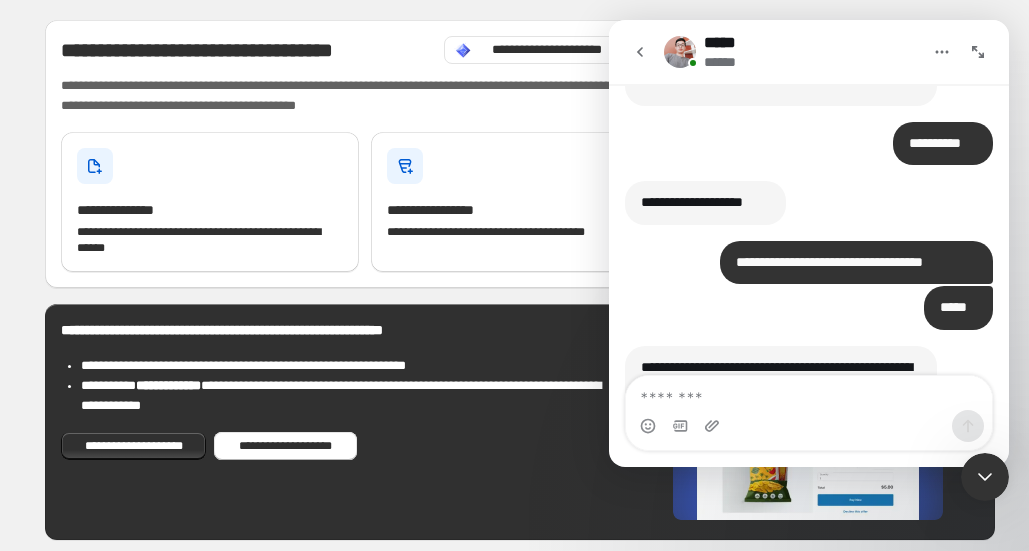 scroll, scrollTop: 1729, scrollLeft: 0, axis: vertical 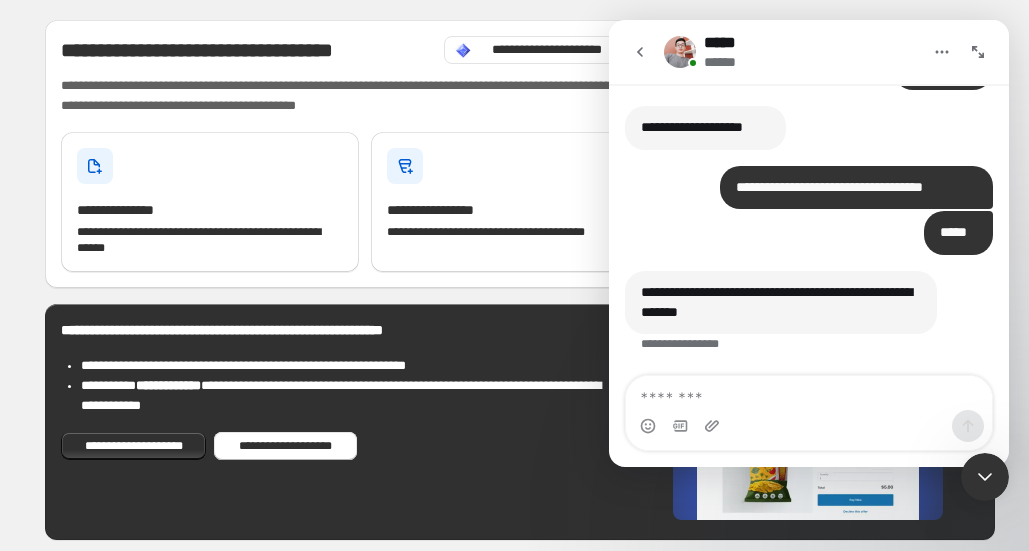 click 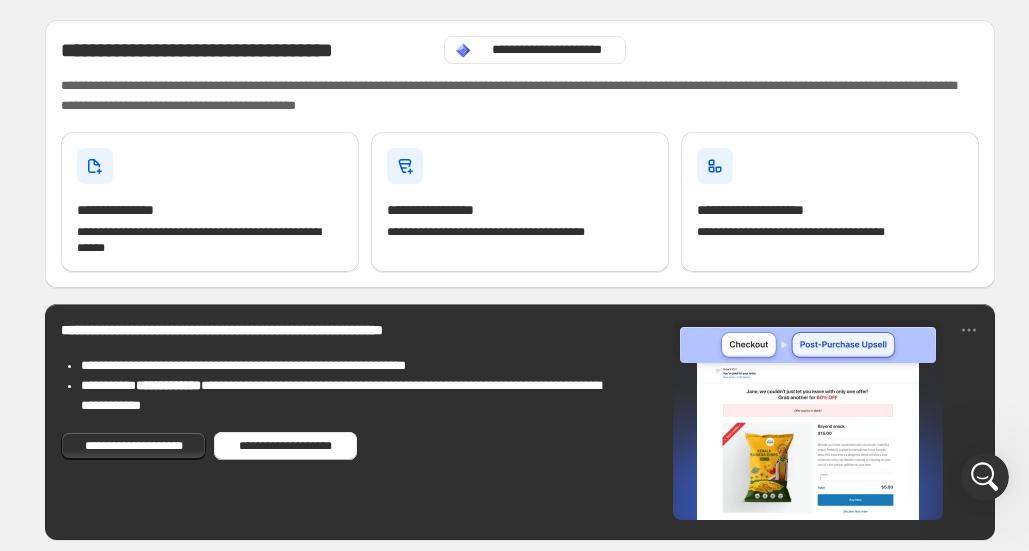 click 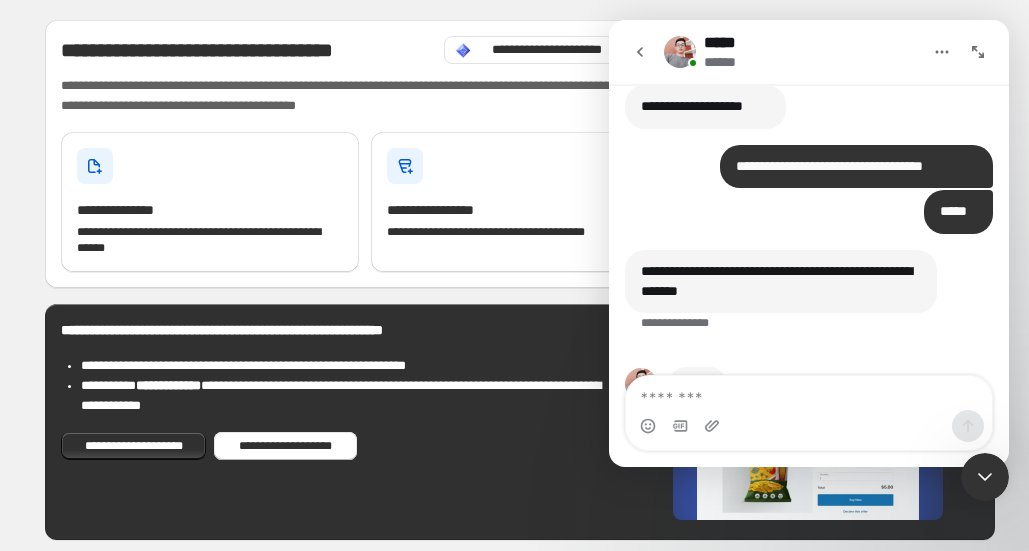 scroll, scrollTop: 1806, scrollLeft: 0, axis: vertical 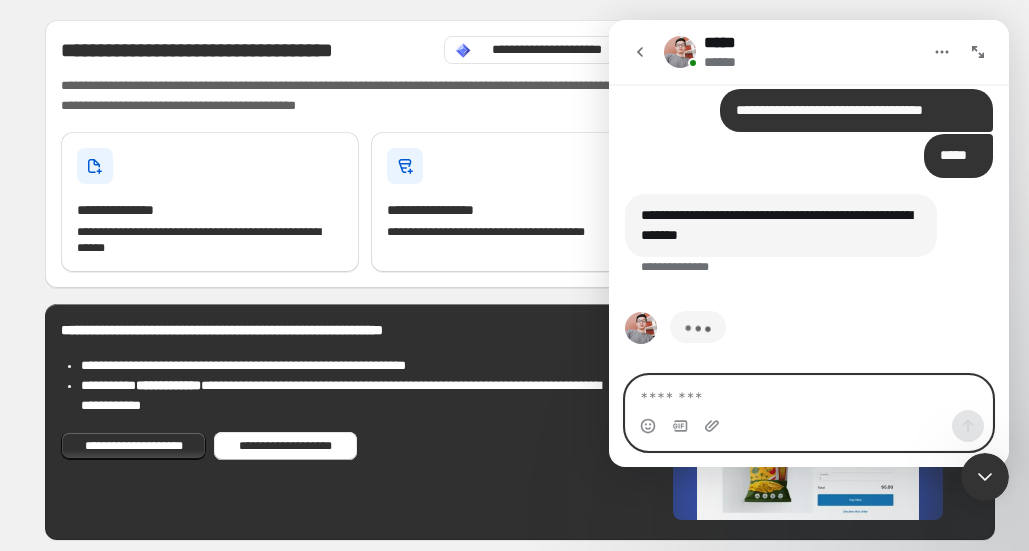 click at bounding box center [809, 393] 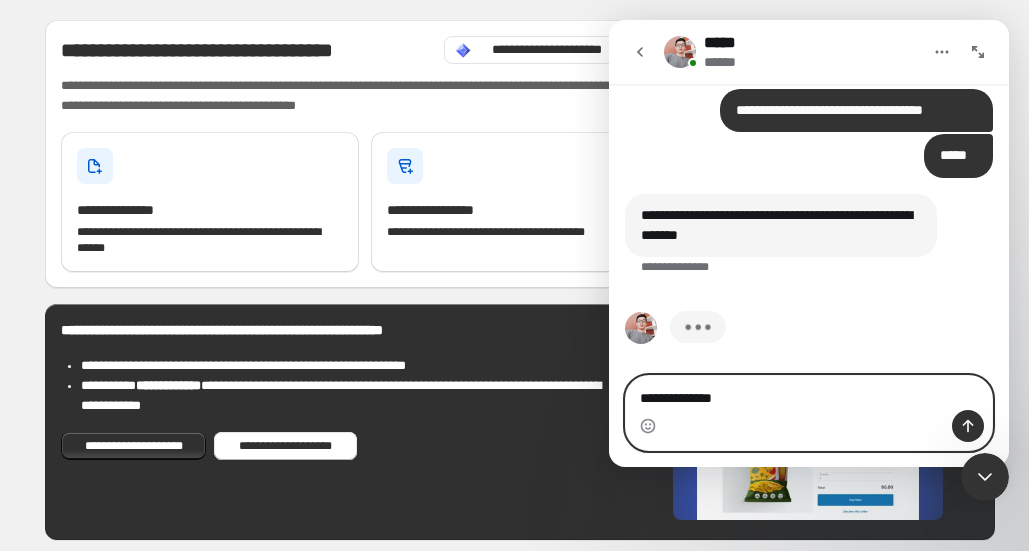 type on "**********" 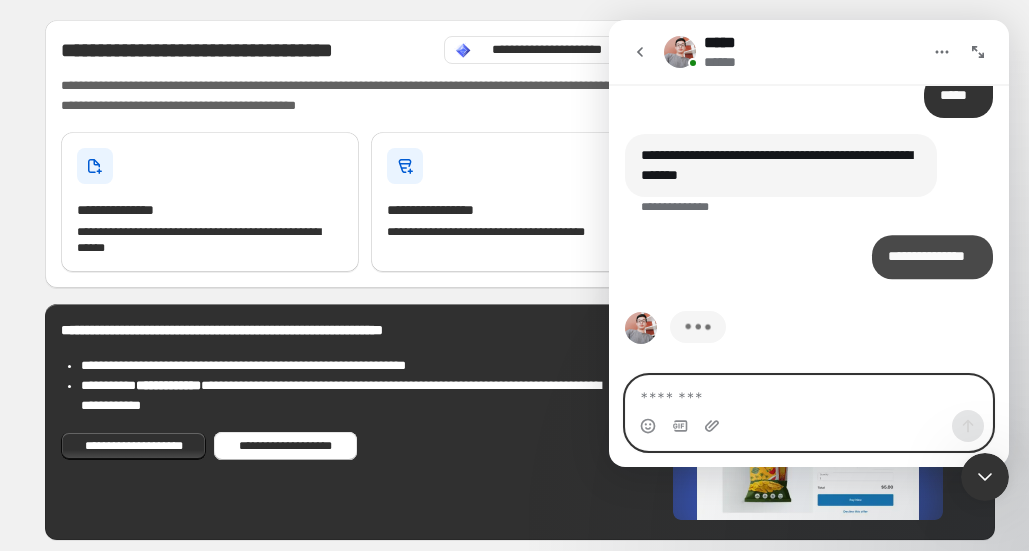 scroll, scrollTop: 1866, scrollLeft: 0, axis: vertical 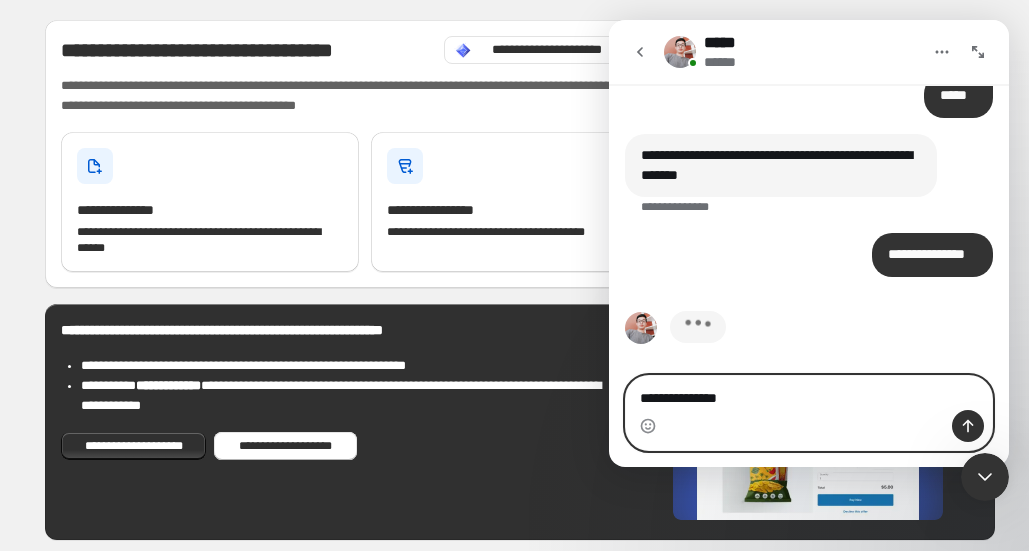 type on "**********" 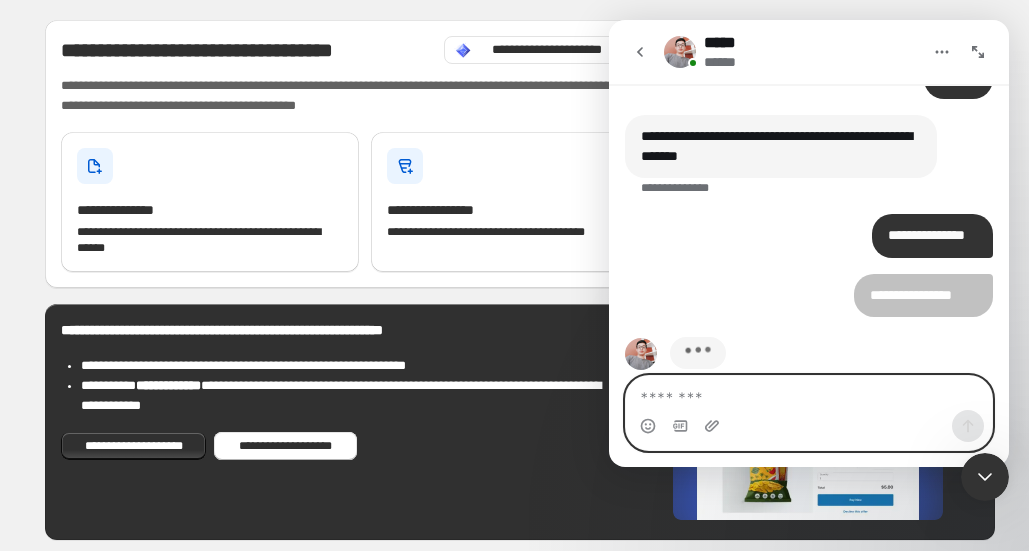 scroll, scrollTop: 1912, scrollLeft: 0, axis: vertical 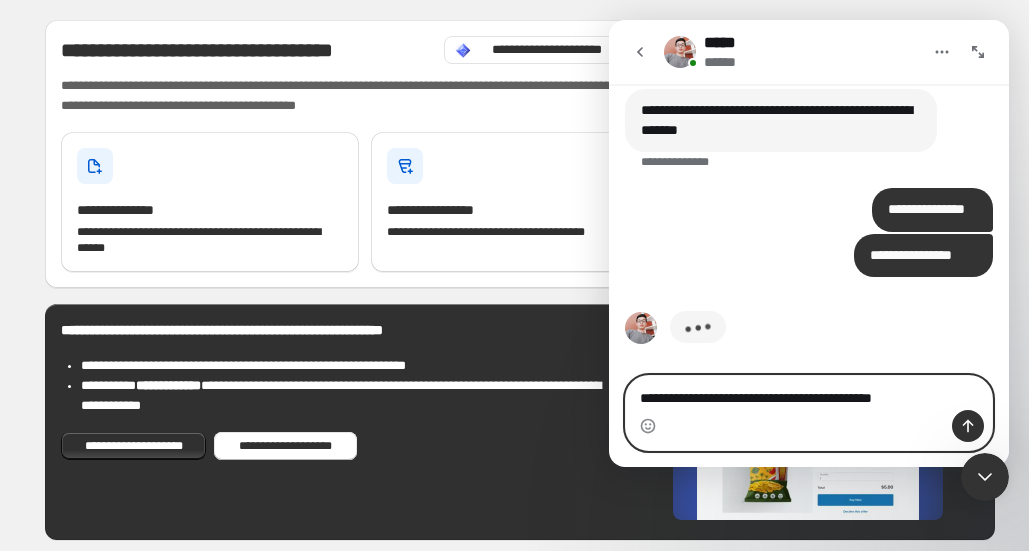 type on "**********" 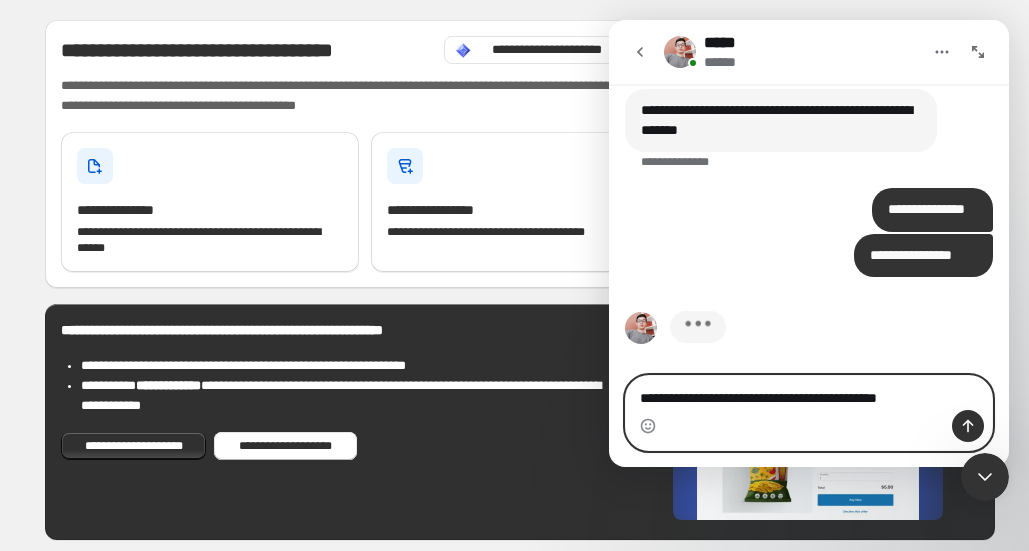click on "**********" at bounding box center (809, 276) 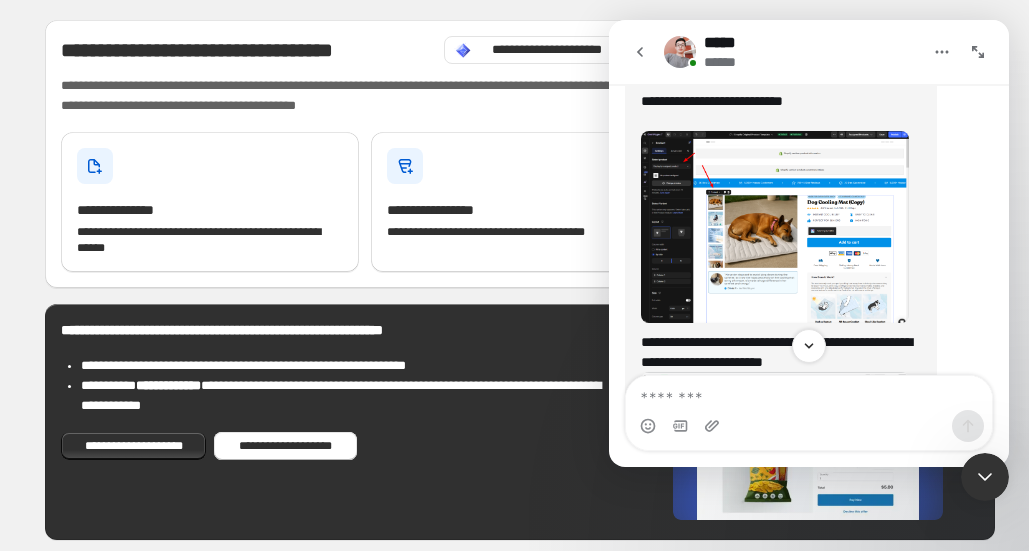 scroll, scrollTop: 2145, scrollLeft: 0, axis: vertical 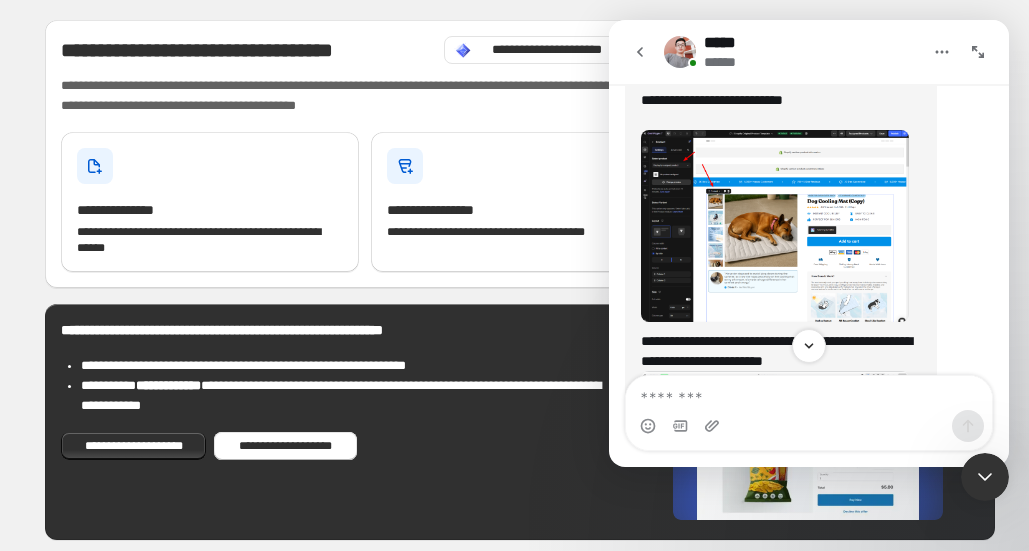 click at bounding box center (775, 226) 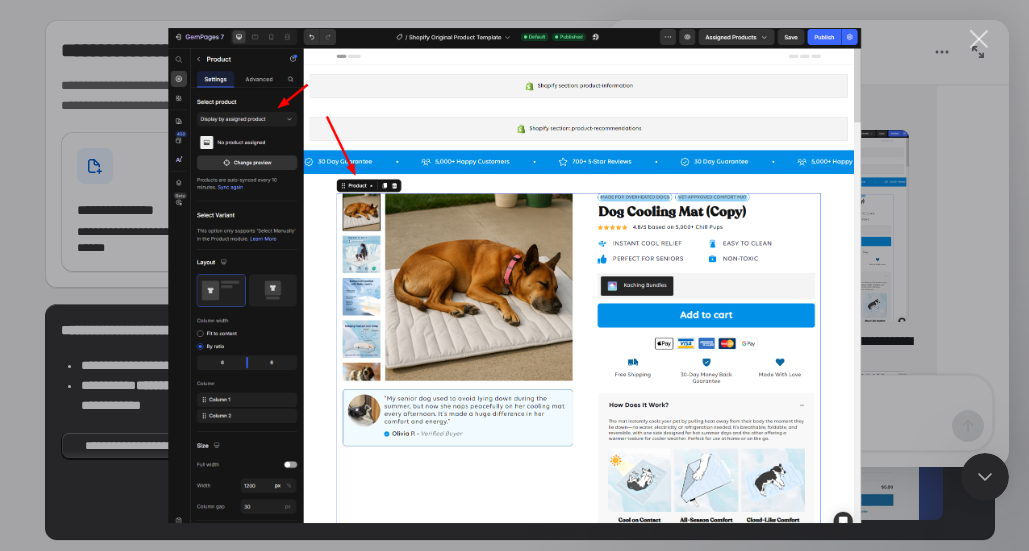 scroll, scrollTop: 0, scrollLeft: 0, axis: both 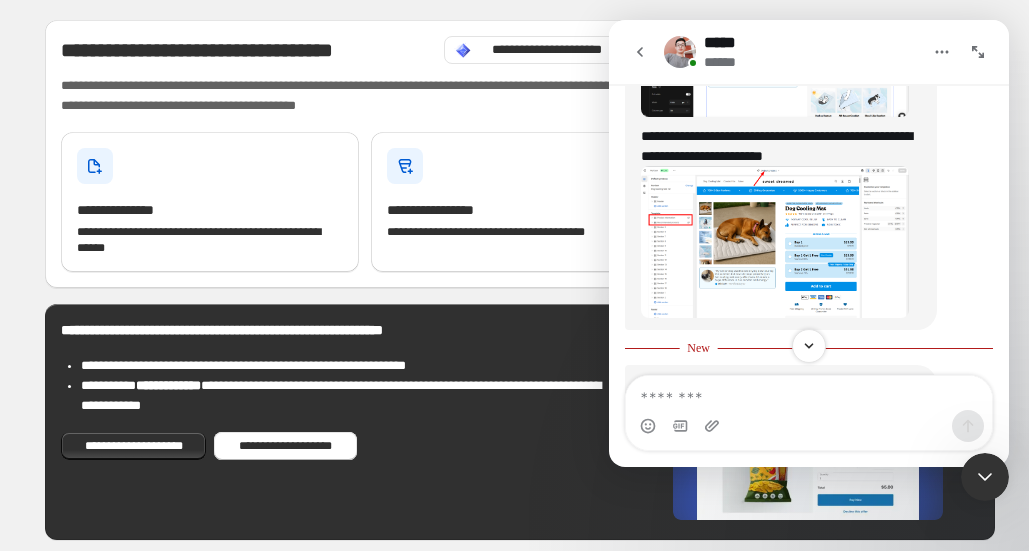 click at bounding box center [775, 242] 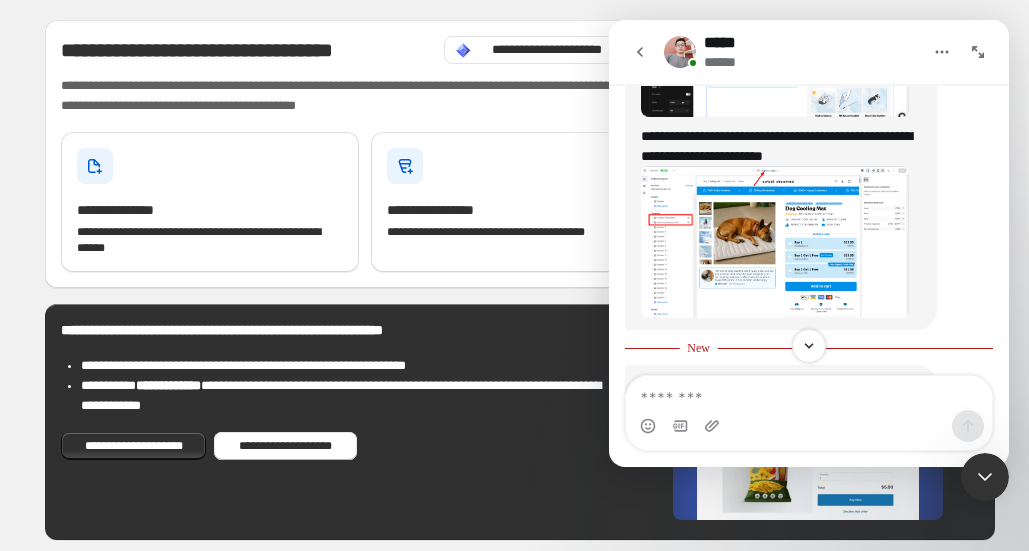 scroll, scrollTop: 0, scrollLeft: 0, axis: both 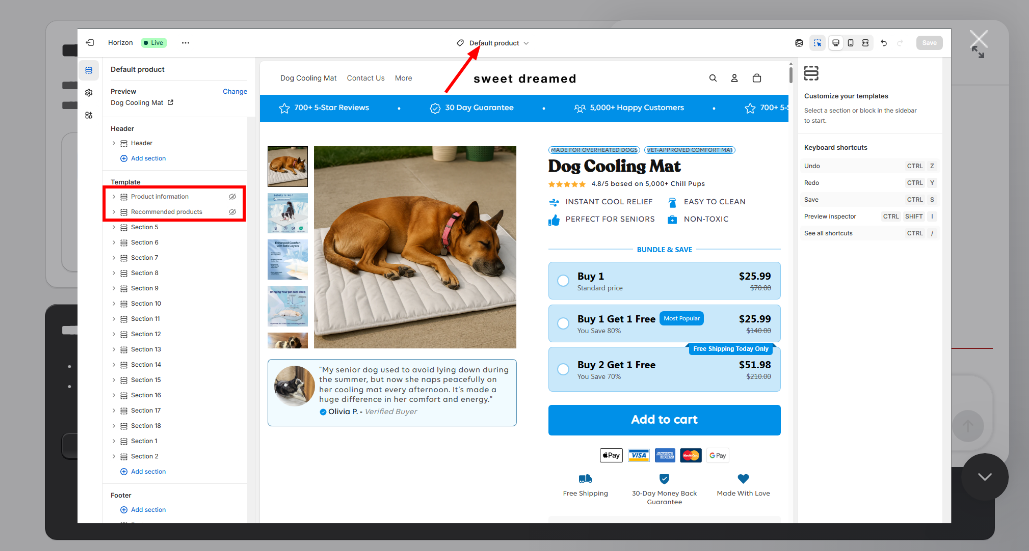 click at bounding box center (514, 275) 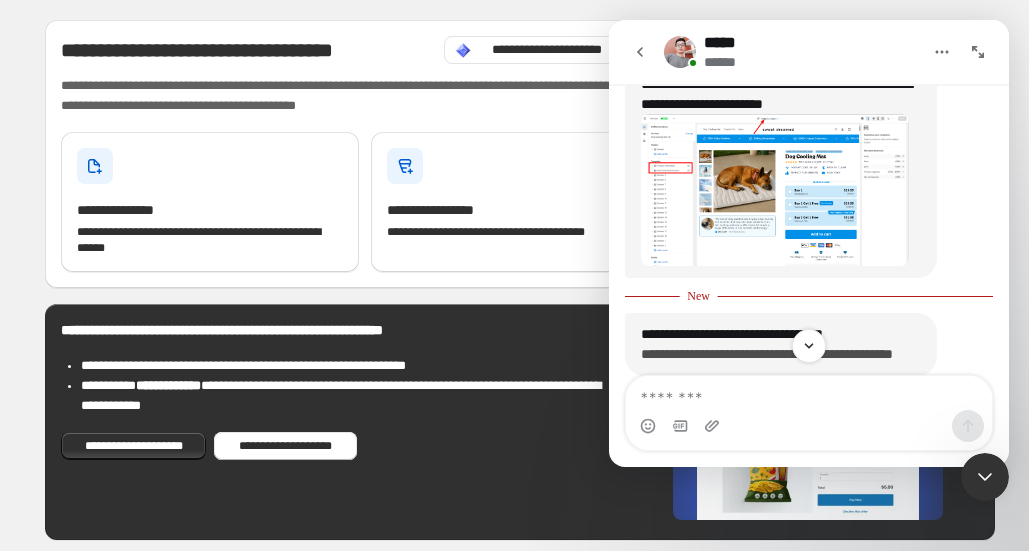 scroll, scrollTop: 2554, scrollLeft: 0, axis: vertical 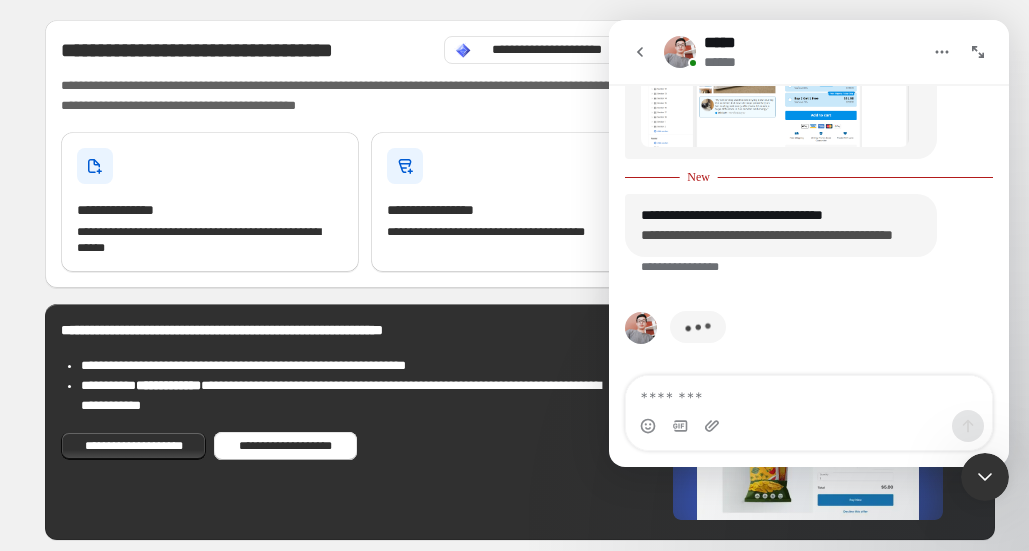 click on "**********" at bounding box center (767, 235) 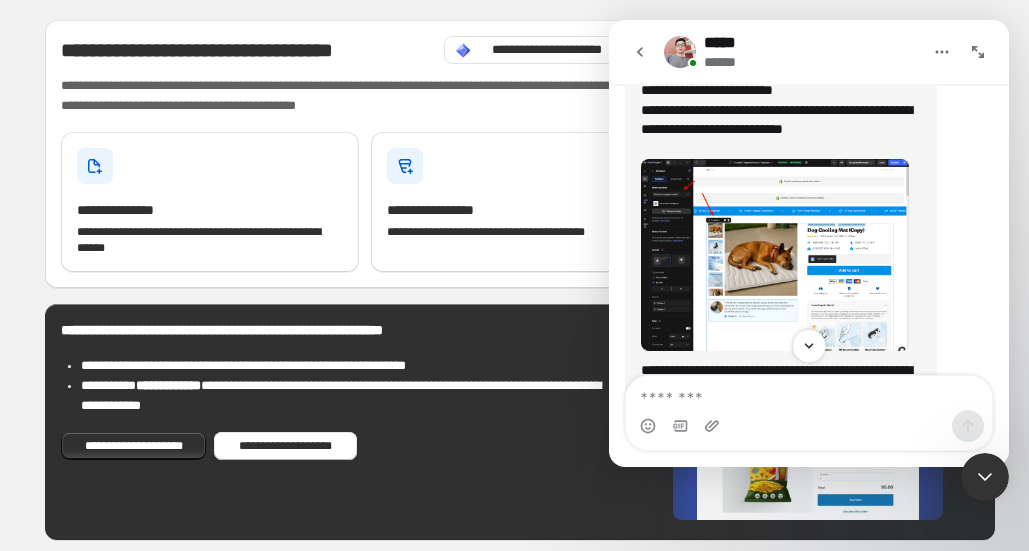 scroll, scrollTop: 2560, scrollLeft: 0, axis: vertical 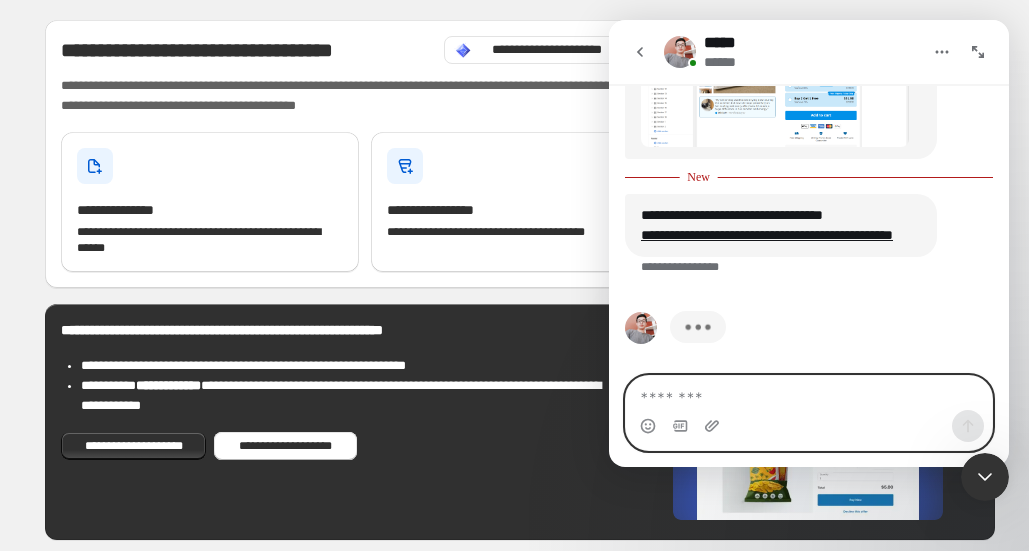 click at bounding box center (809, 393) 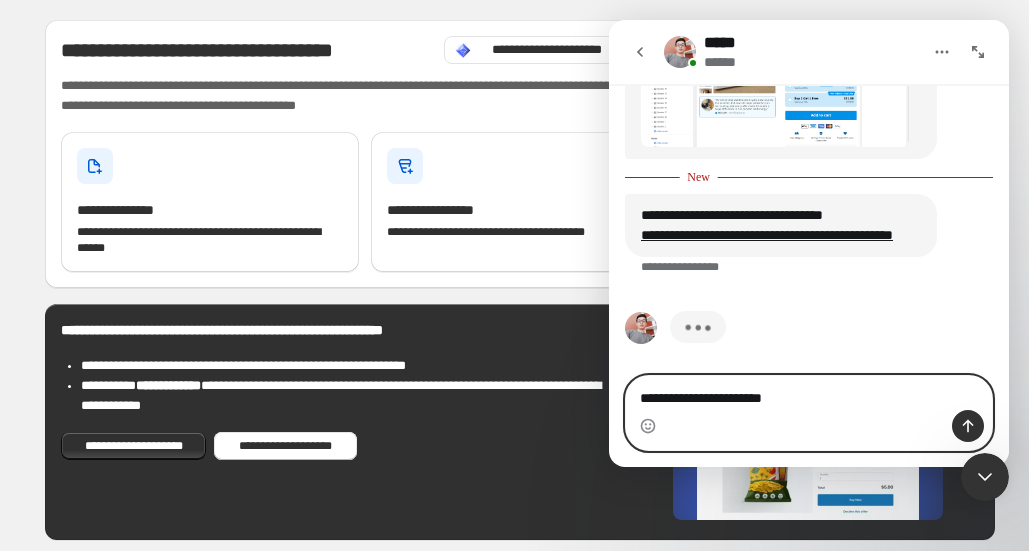 type on "**********" 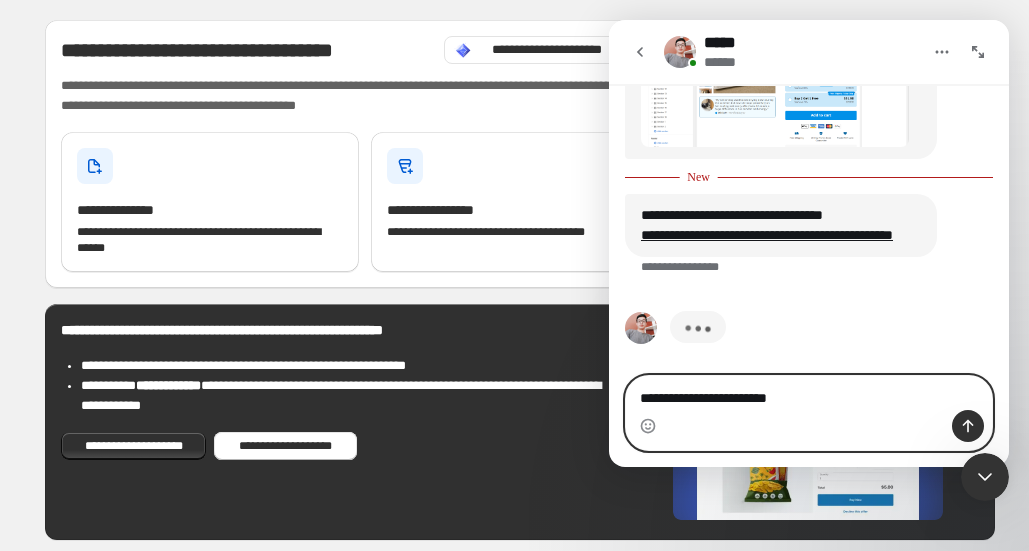type 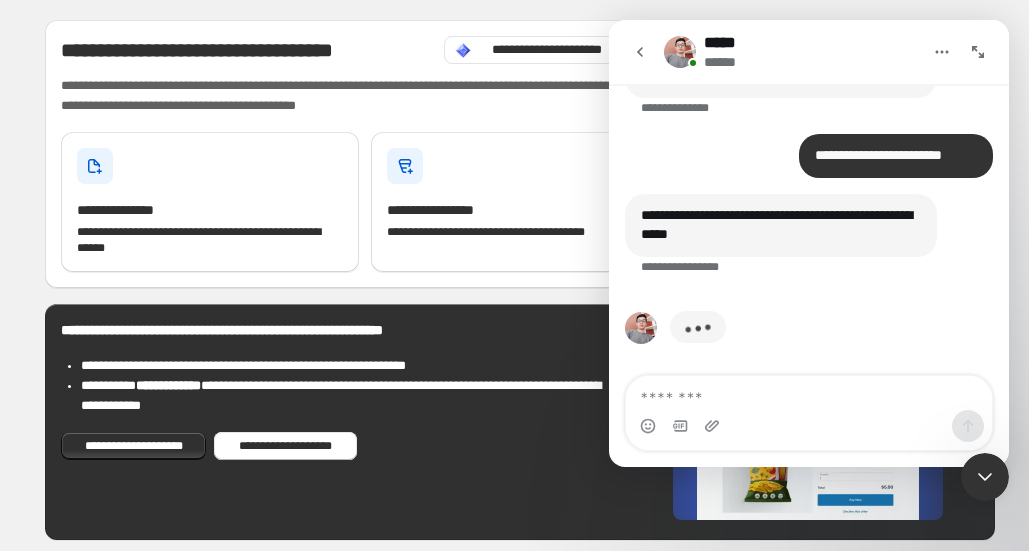 scroll, scrollTop: 2686, scrollLeft: 0, axis: vertical 